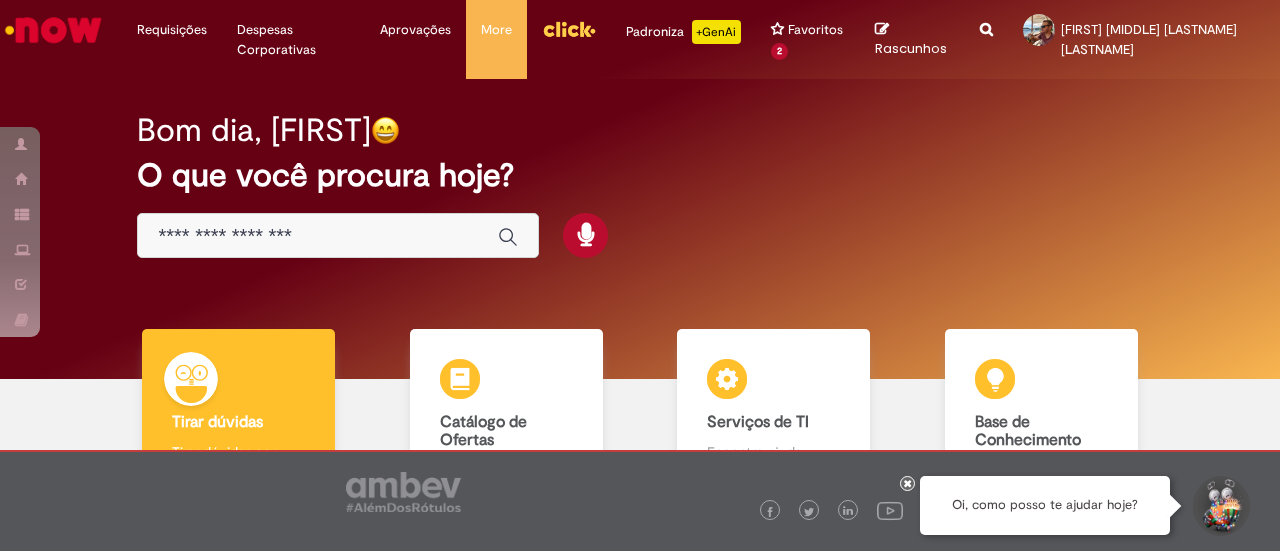 scroll, scrollTop: 0, scrollLeft: 0, axis: both 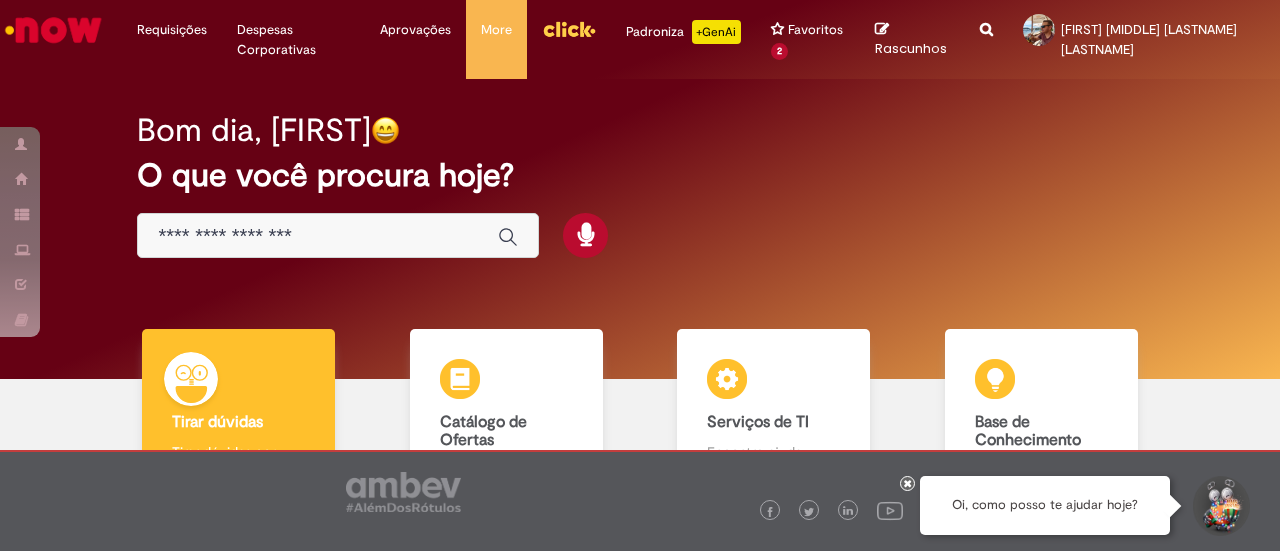 click at bounding box center (338, 235) 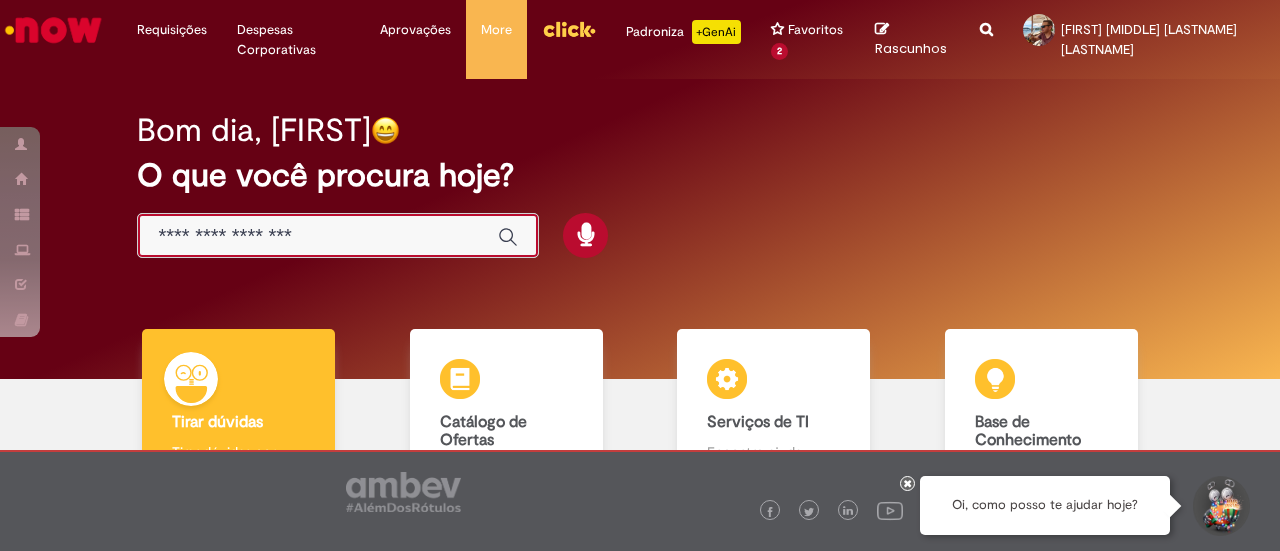 click at bounding box center [318, 236] 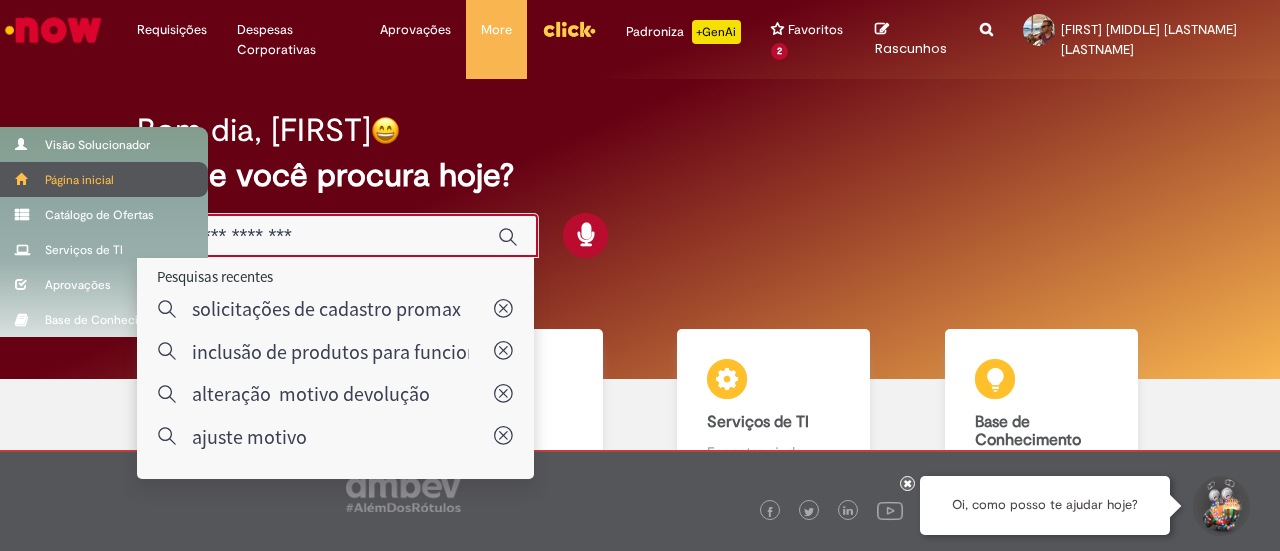 drag, startPoint x: 116, startPoint y: 196, endPoint x: 0, endPoint y: 179, distance: 117.239075 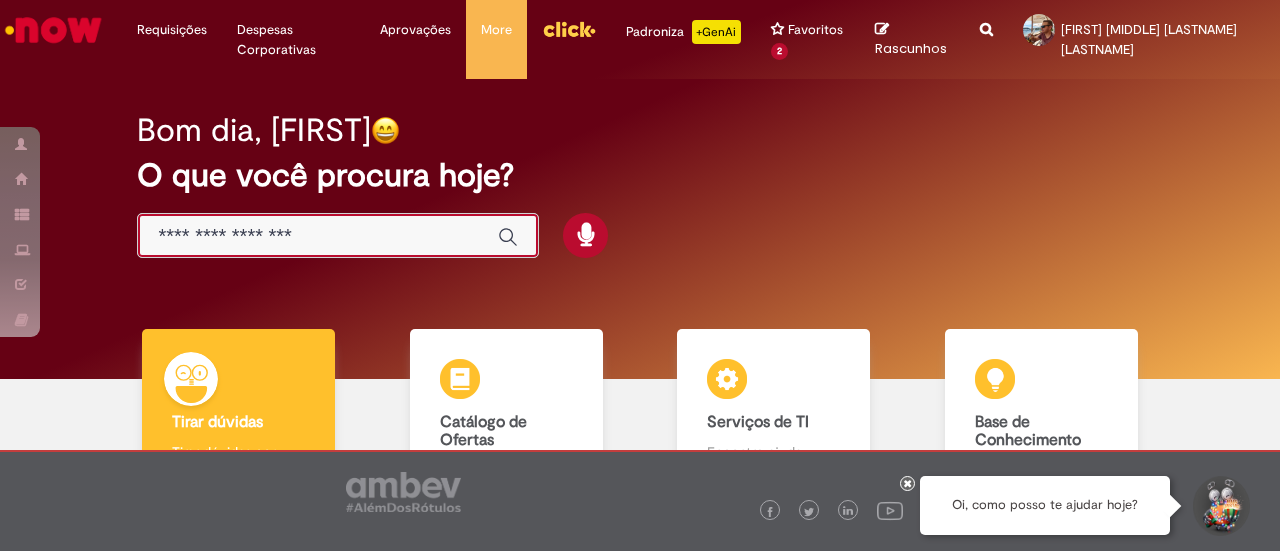 click on "Bom dia, [FIRST]
O que você procura hoje?" at bounding box center [639, 185] 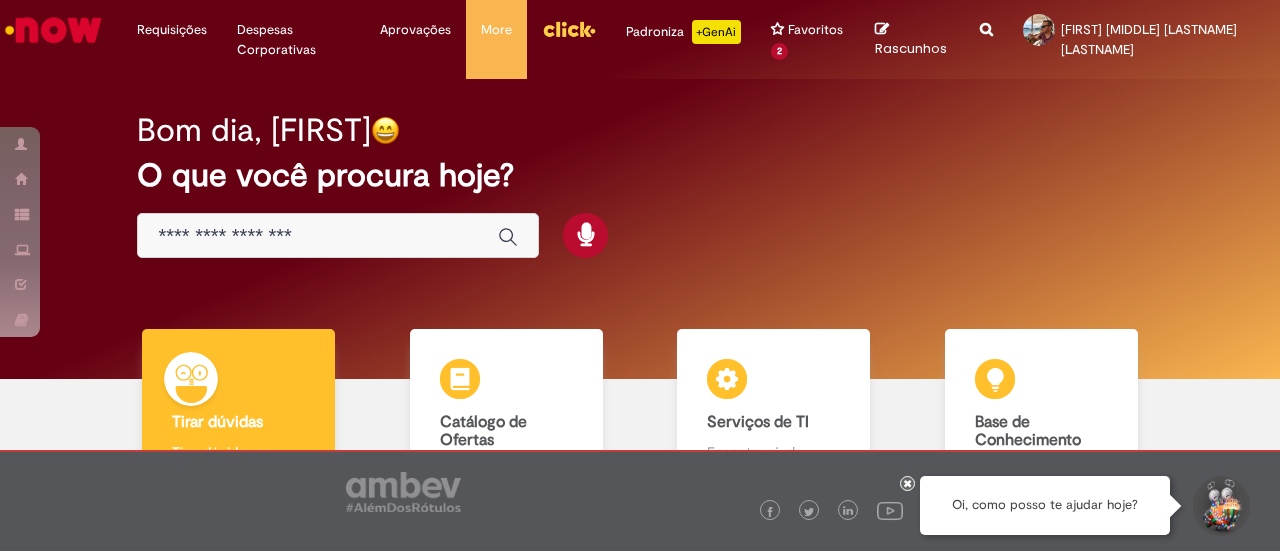 click at bounding box center (318, 236) 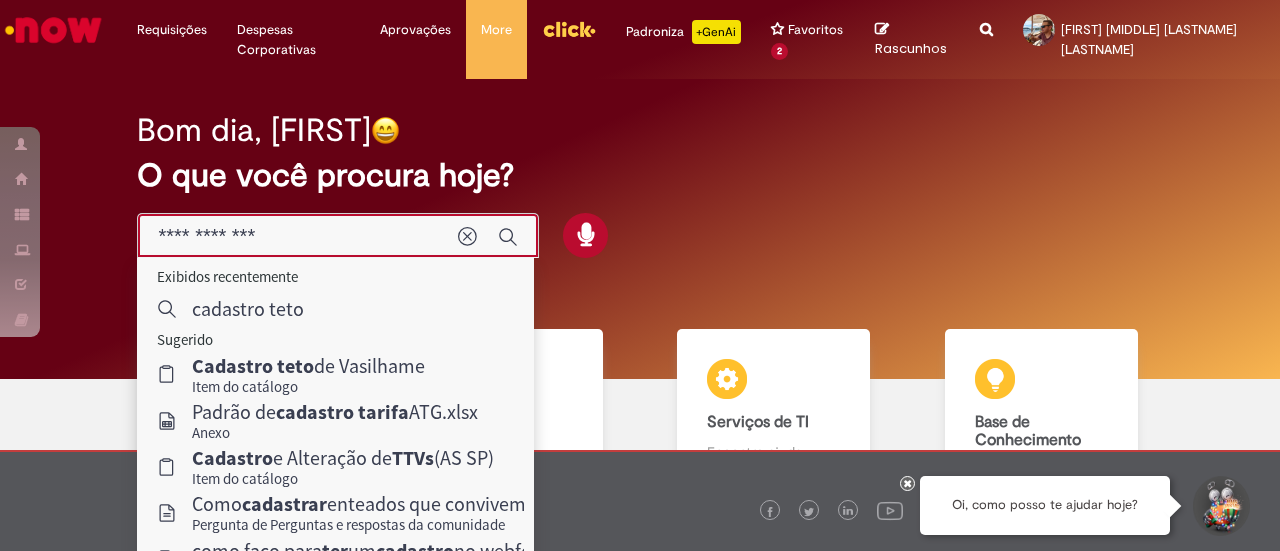 type on "**********" 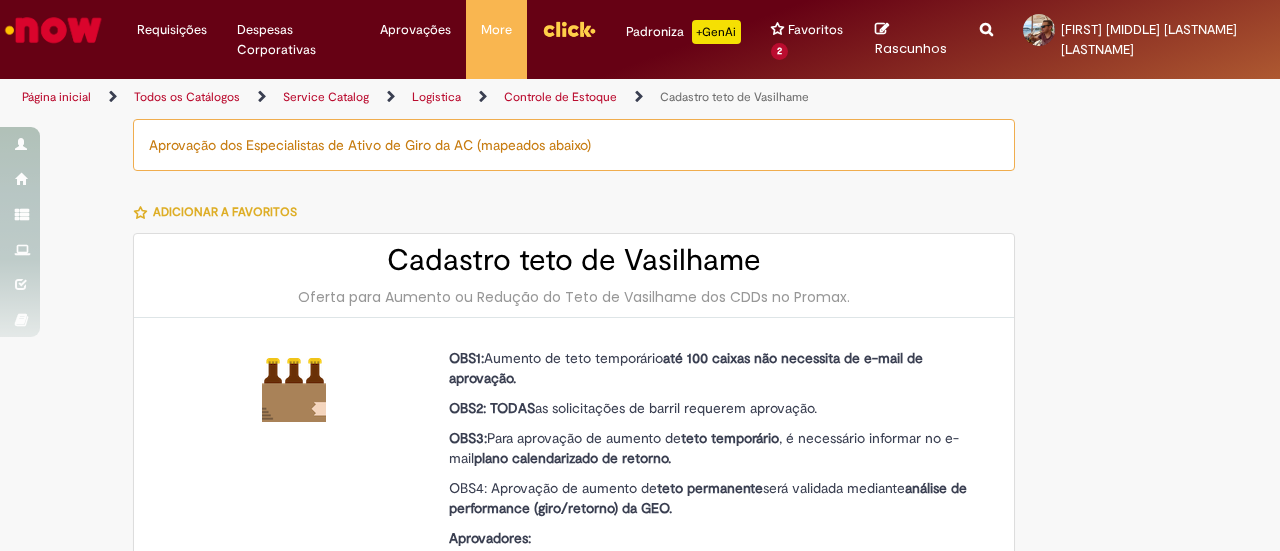 type on "********" 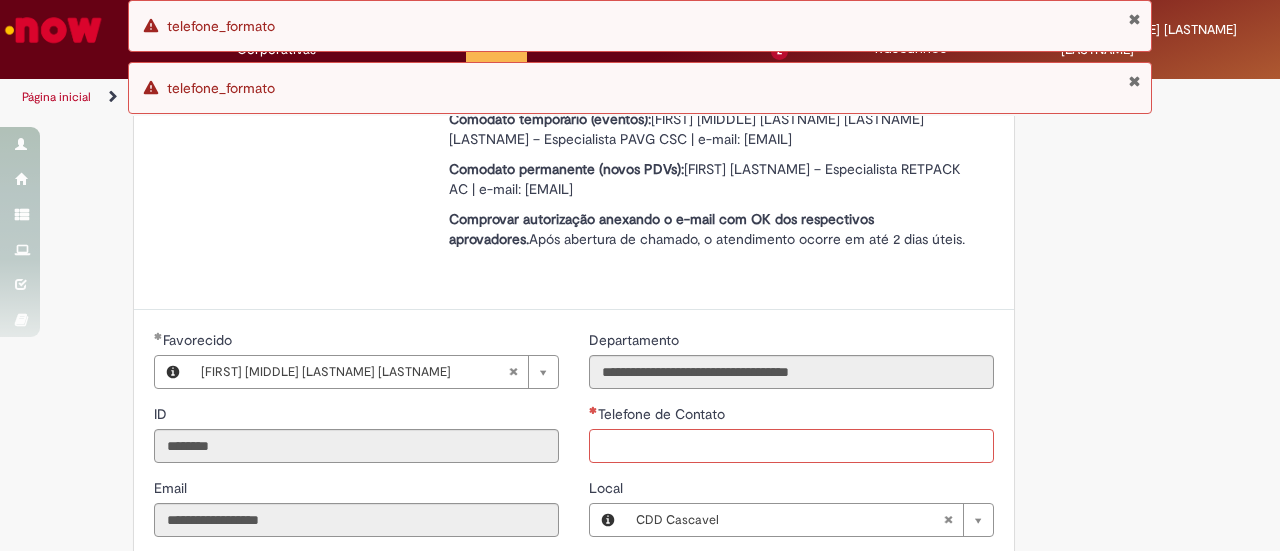 scroll, scrollTop: 450, scrollLeft: 0, axis: vertical 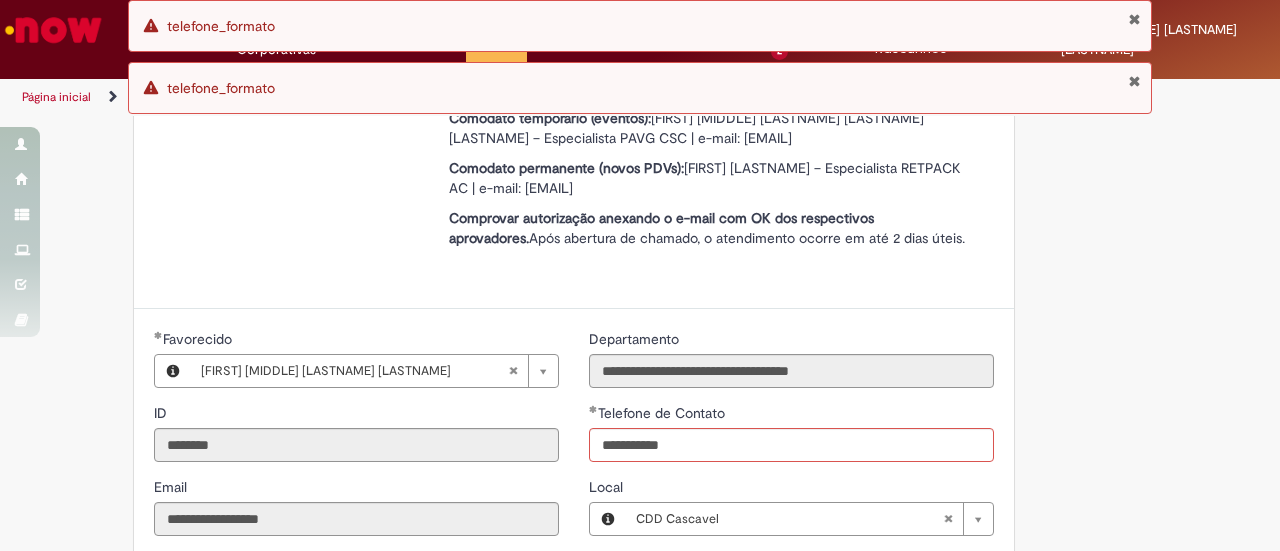 type on "**********" 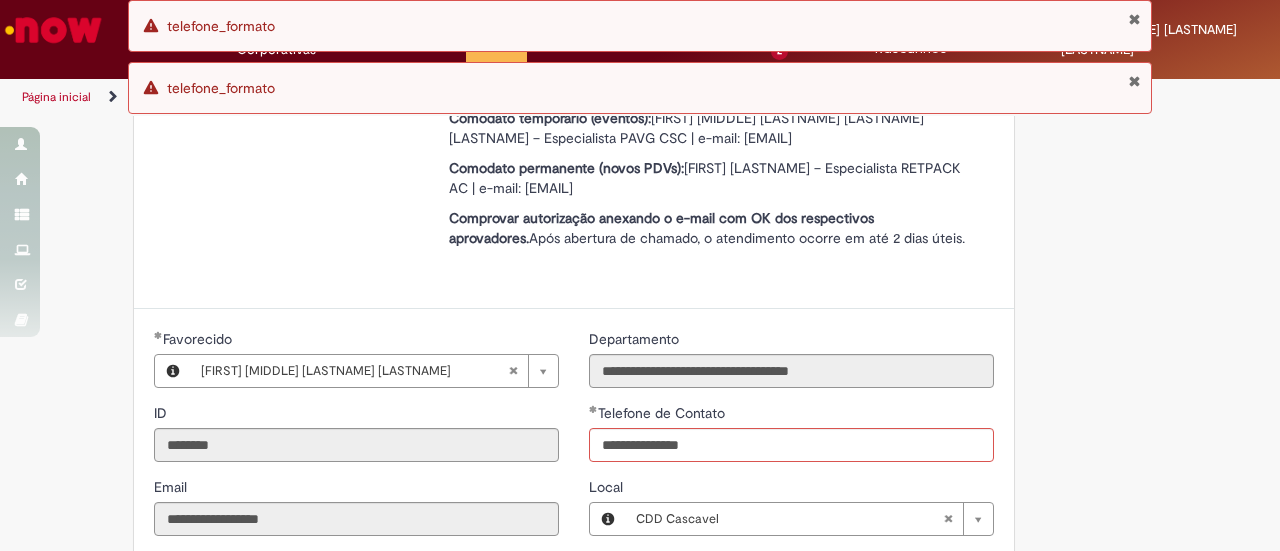 type 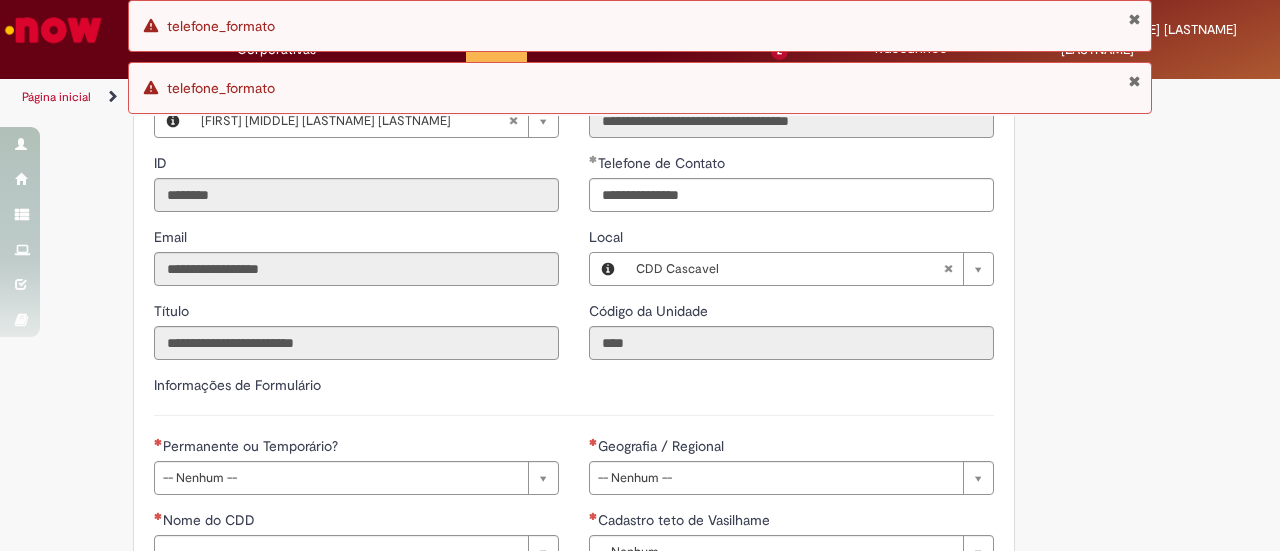 scroll, scrollTop: 800, scrollLeft: 0, axis: vertical 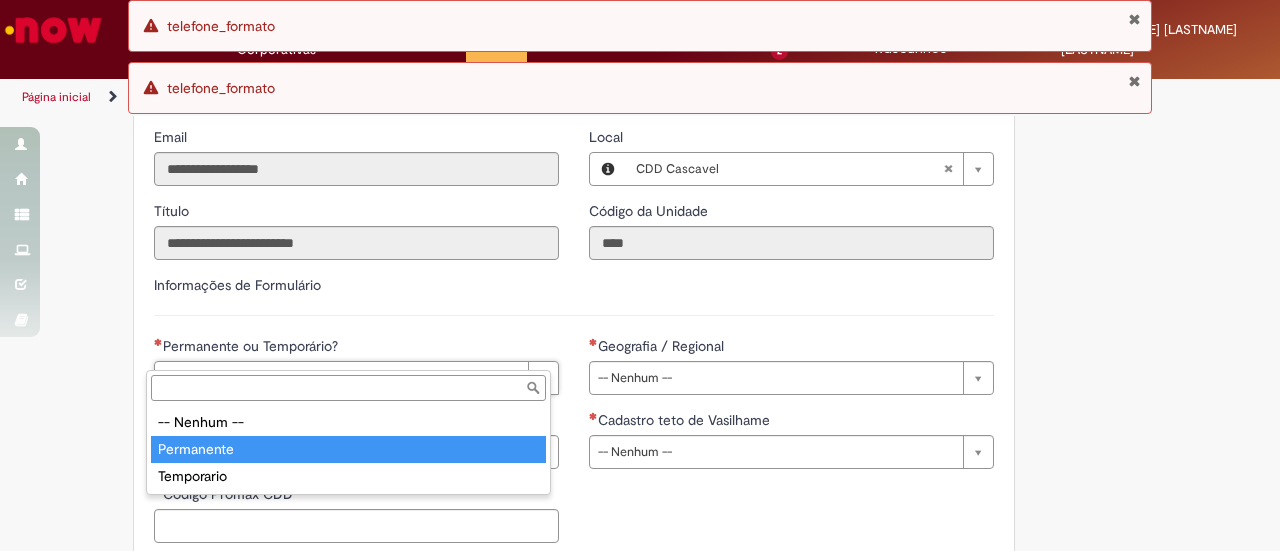 type on "**********" 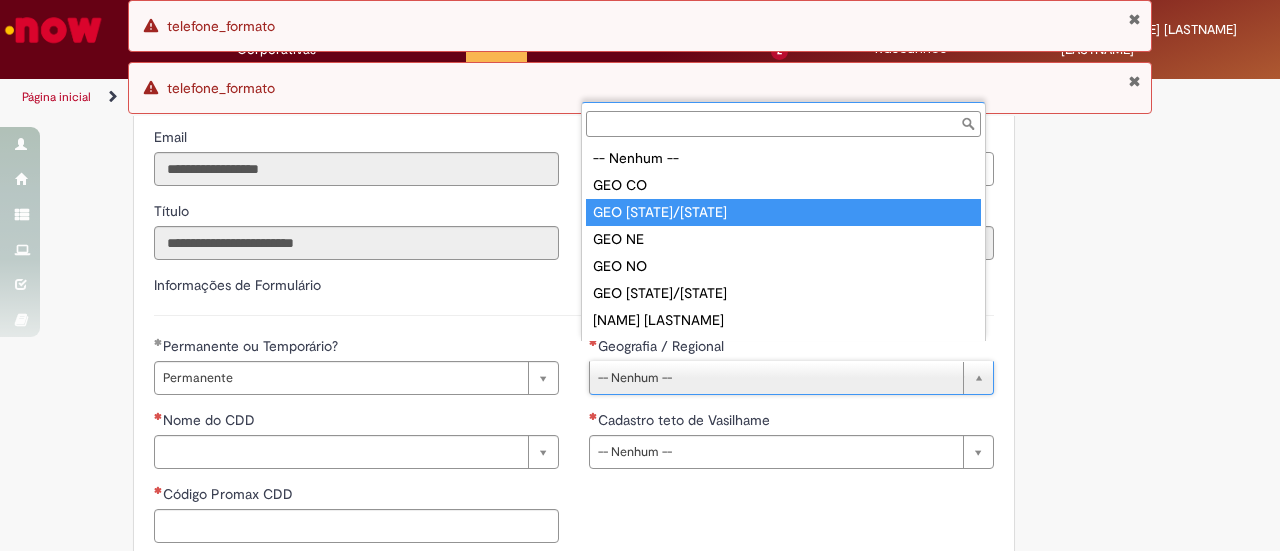 scroll, scrollTop: 51, scrollLeft: 0, axis: vertical 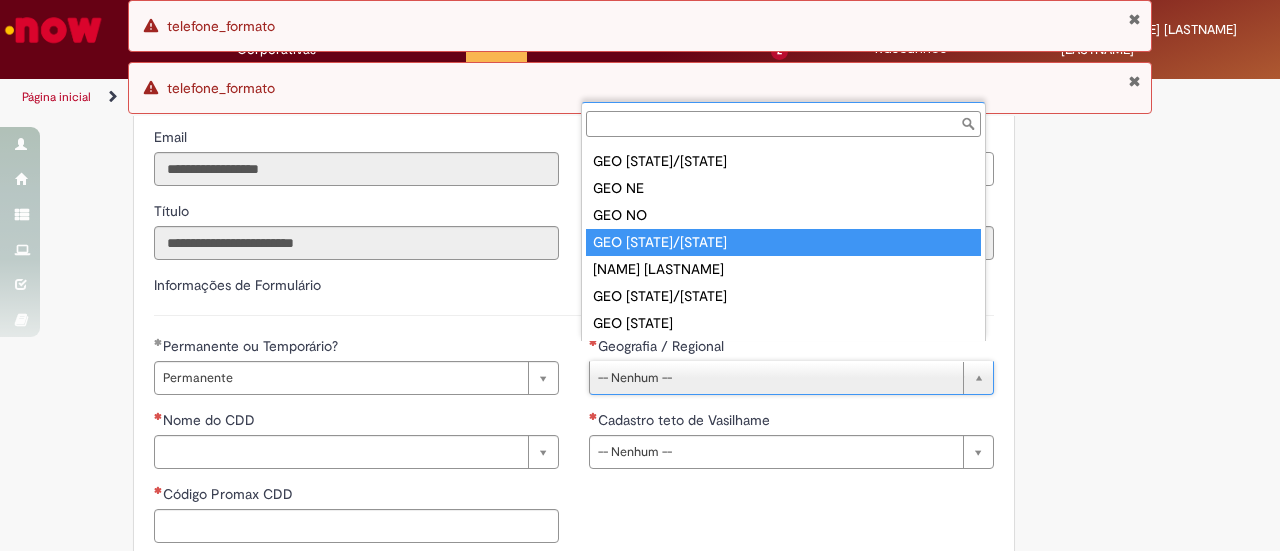 type on "**********" 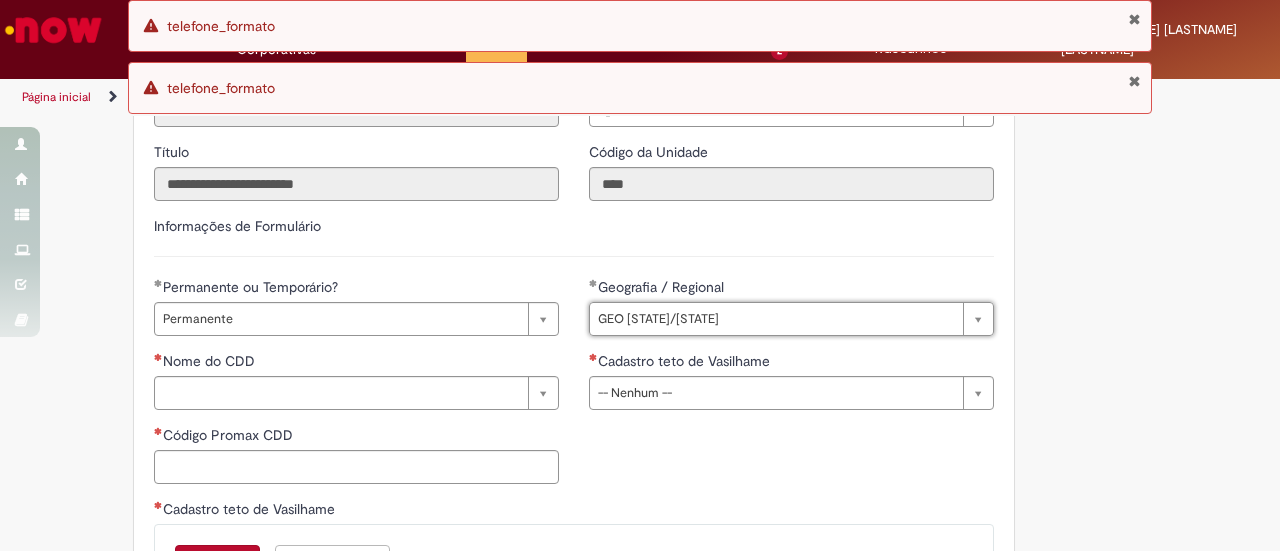 scroll, scrollTop: 900, scrollLeft: 0, axis: vertical 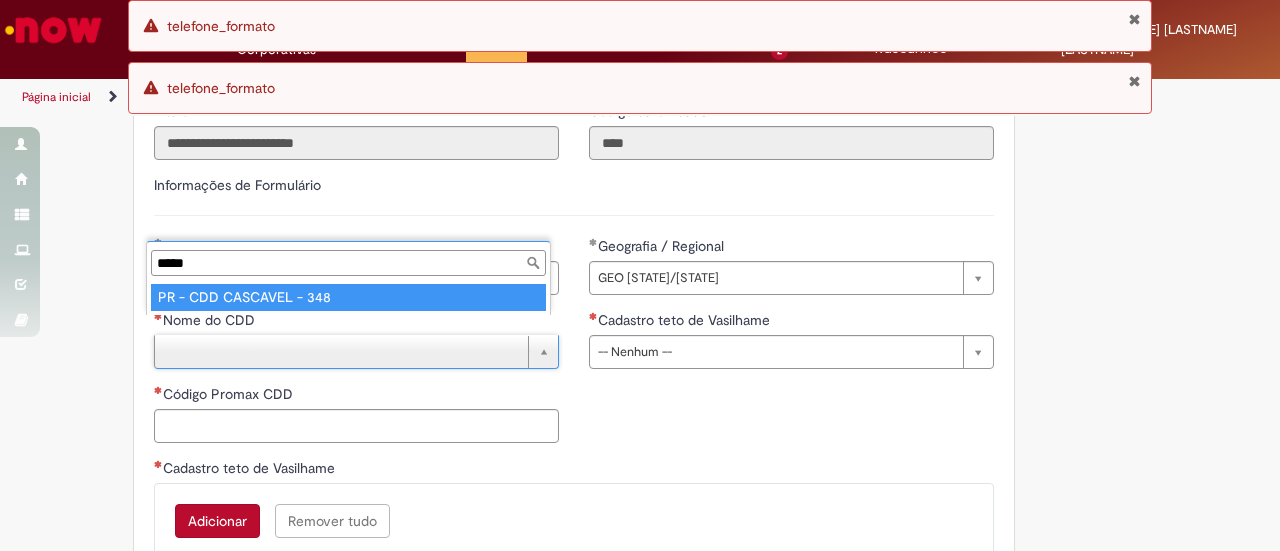 type on "*****" 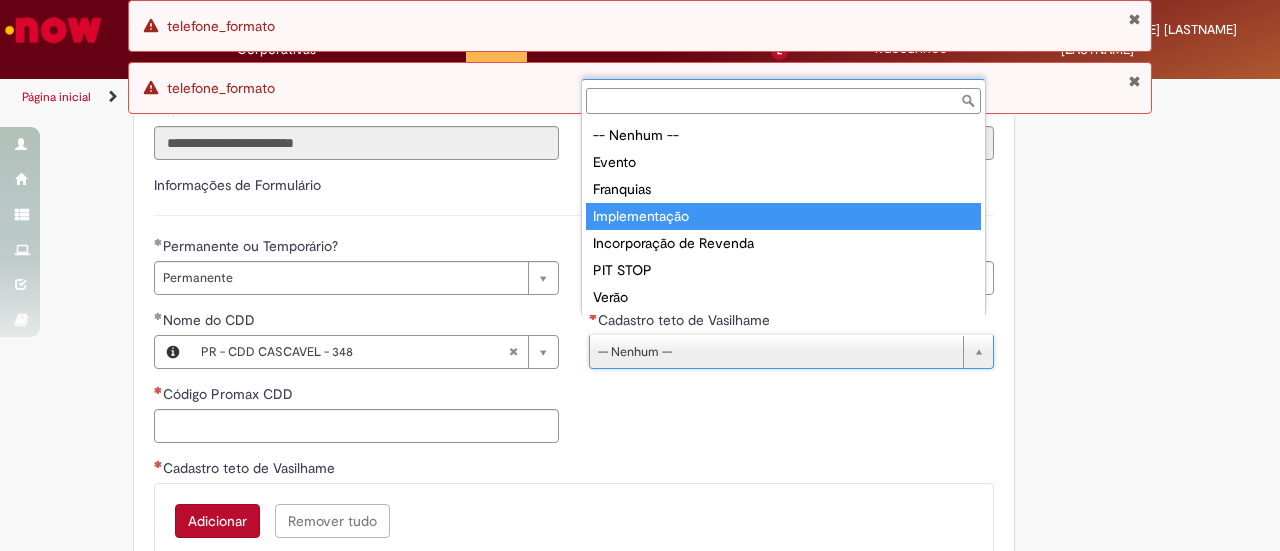 type on "**********" 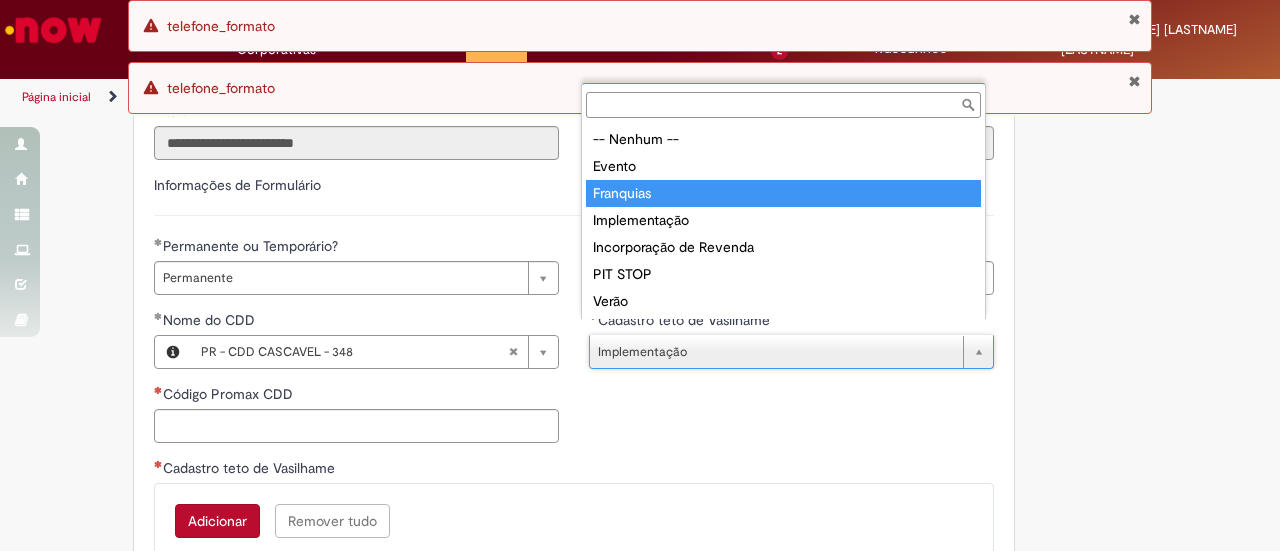 type on "*********" 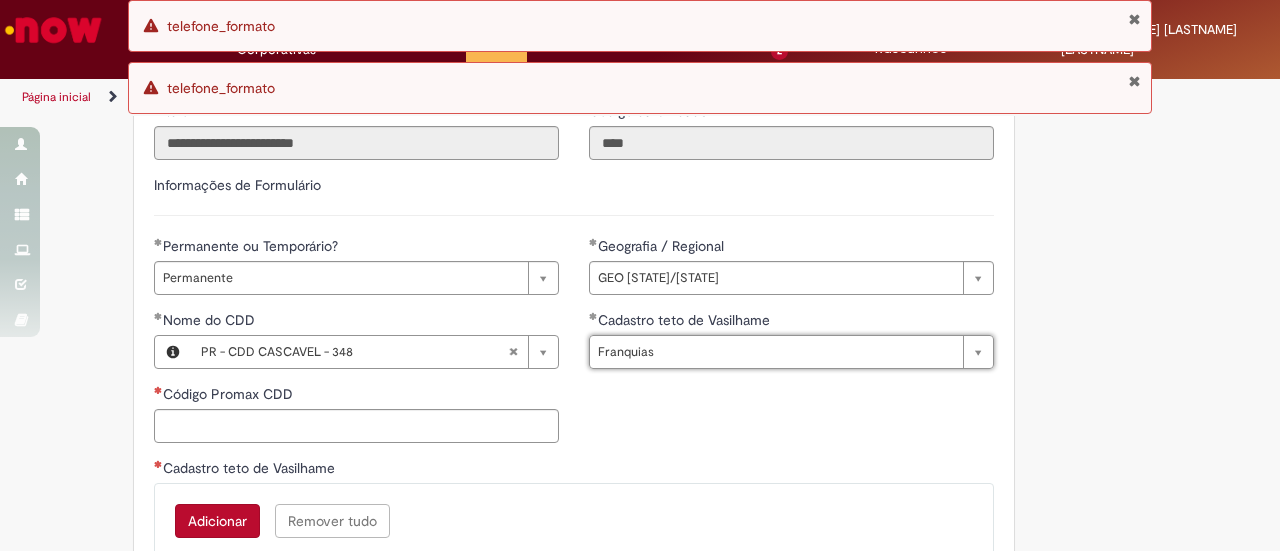 scroll, scrollTop: 0, scrollLeft: 58, axis: horizontal 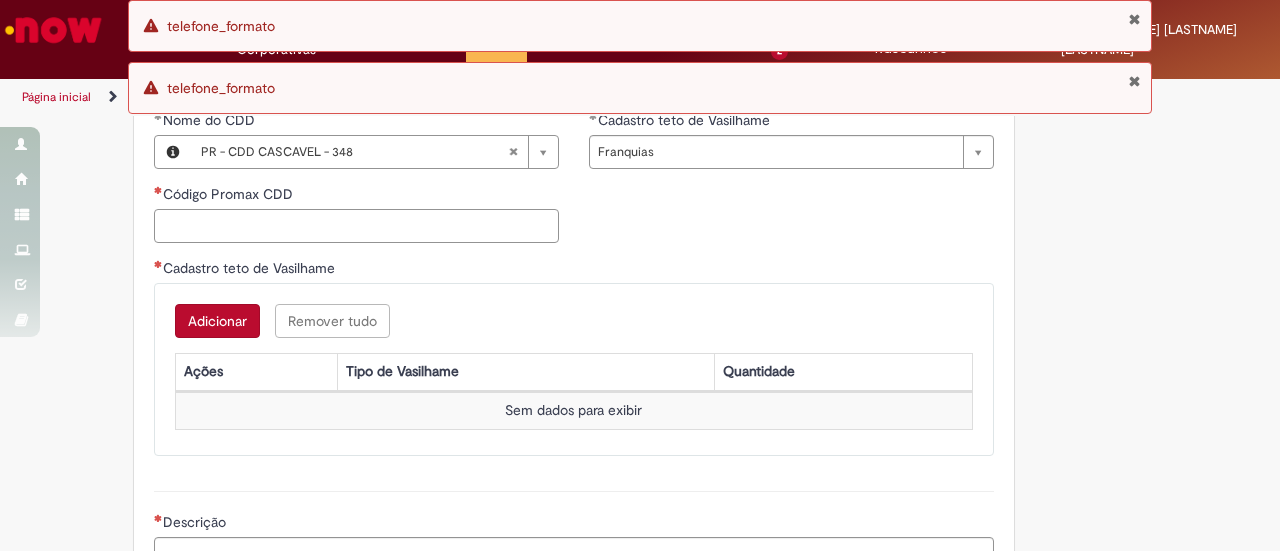 click on "Código Promax CDD" at bounding box center (356, 226) 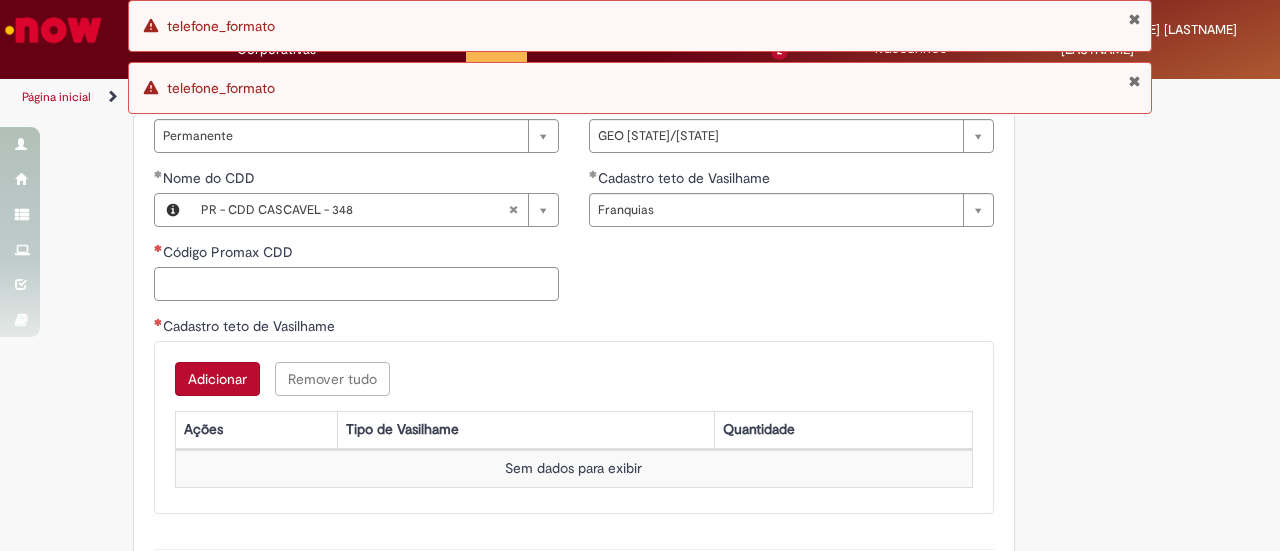 scroll, scrollTop: 1000, scrollLeft: 0, axis: vertical 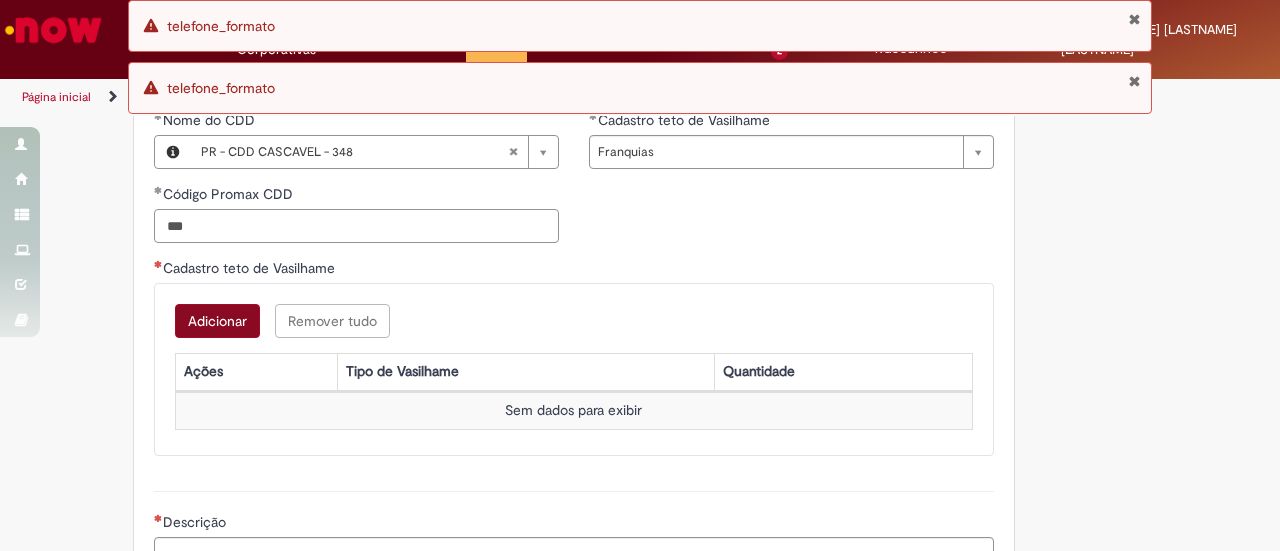 type on "***" 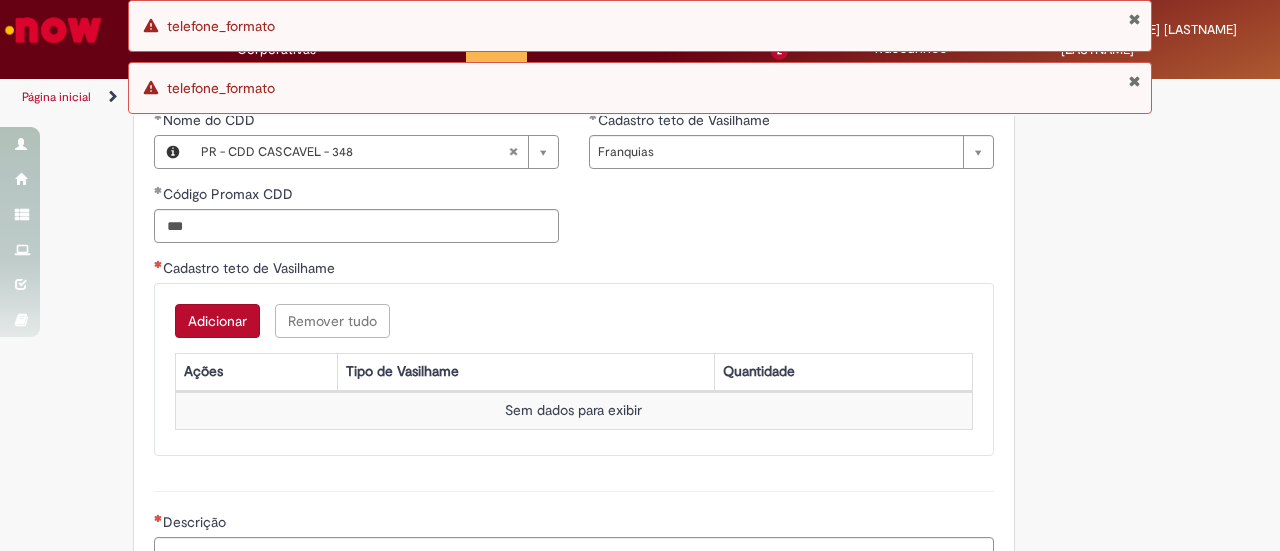 click on "Adicionar" at bounding box center [217, 321] 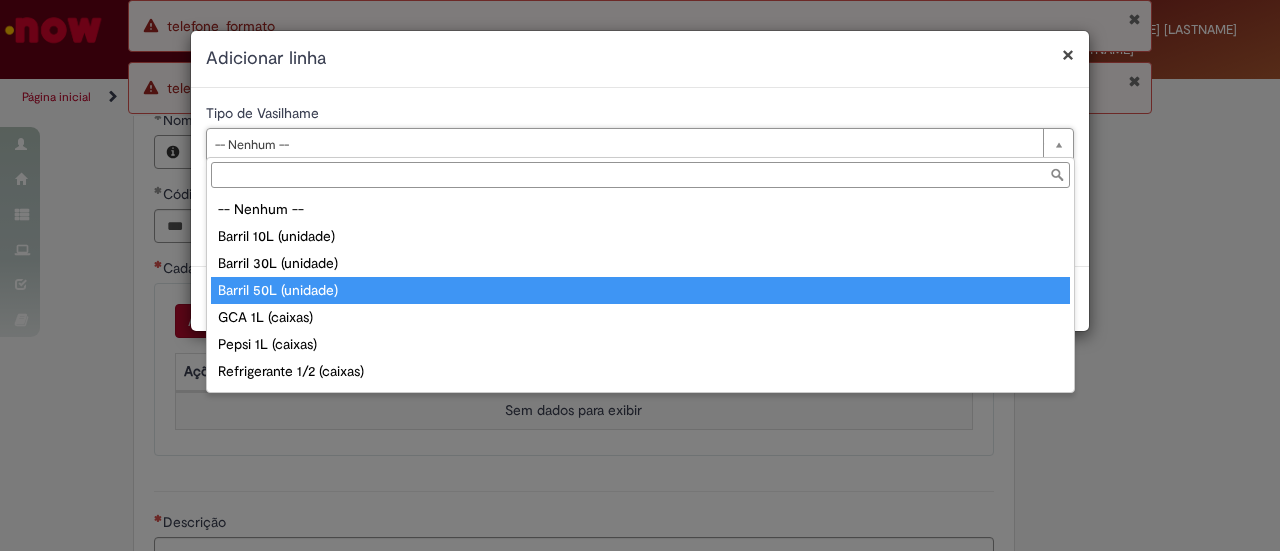 type on "**********" 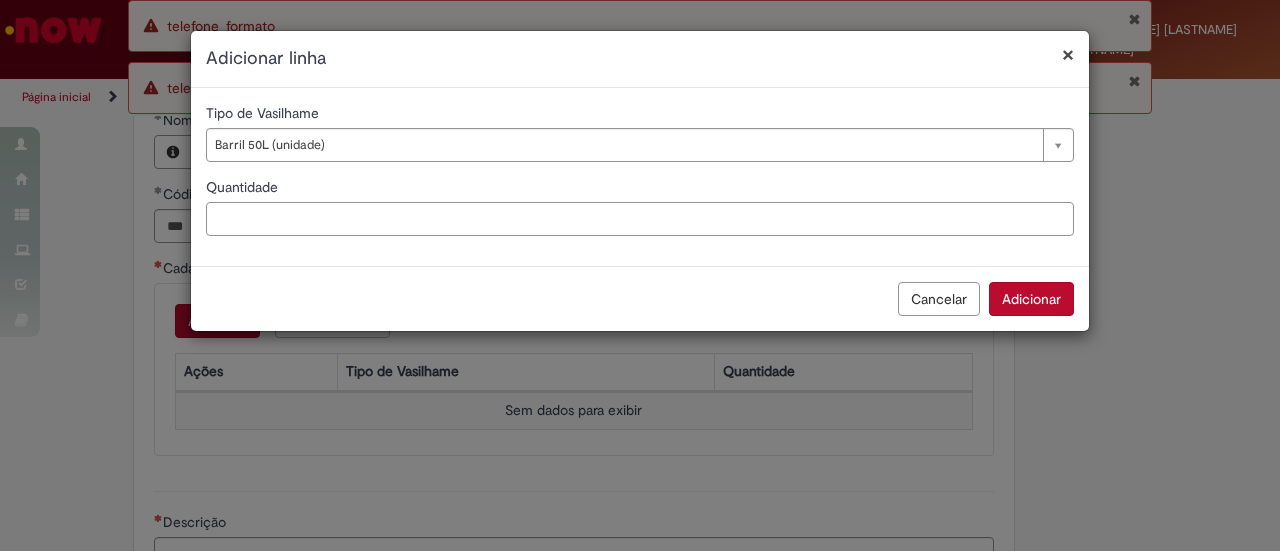 click on "Quantidade" at bounding box center (640, 219) 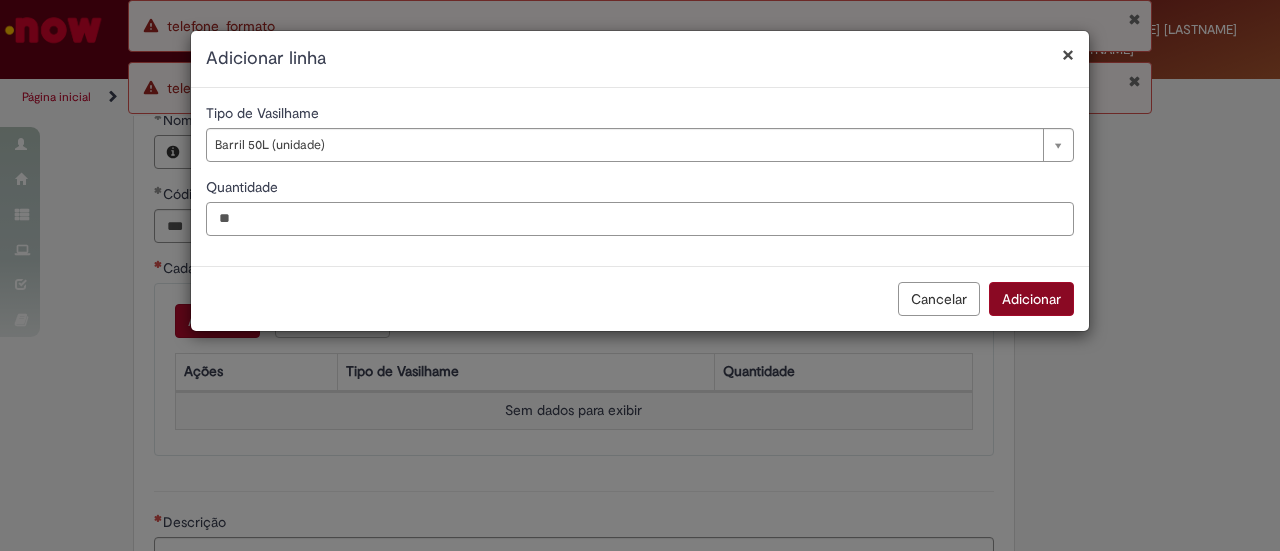 type on "**" 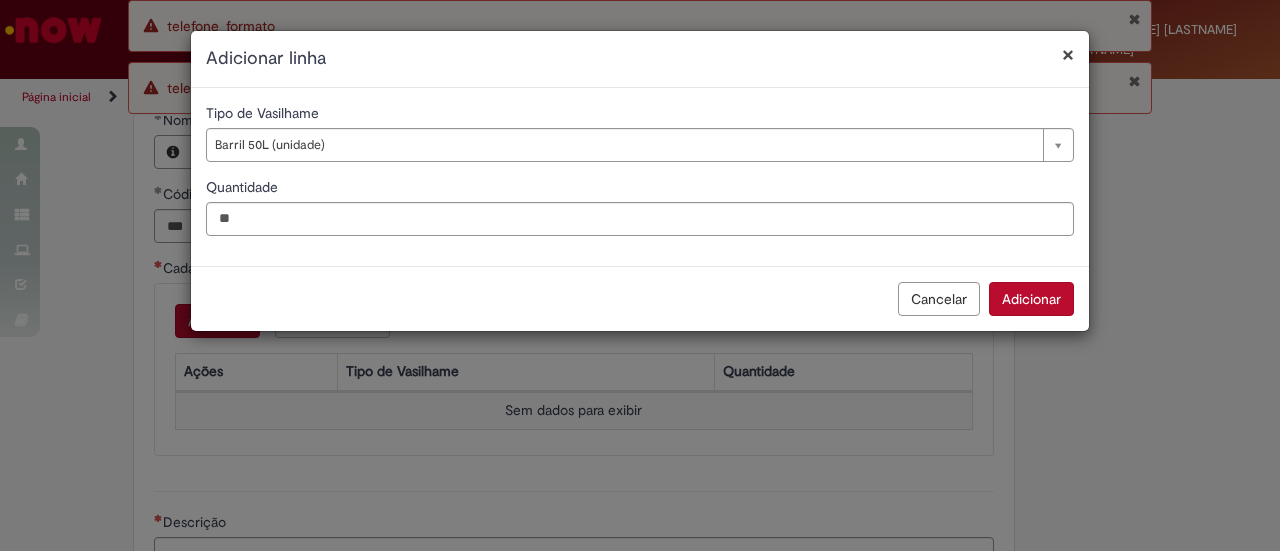 click on "Adicionar" at bounding box center [1031, 299] 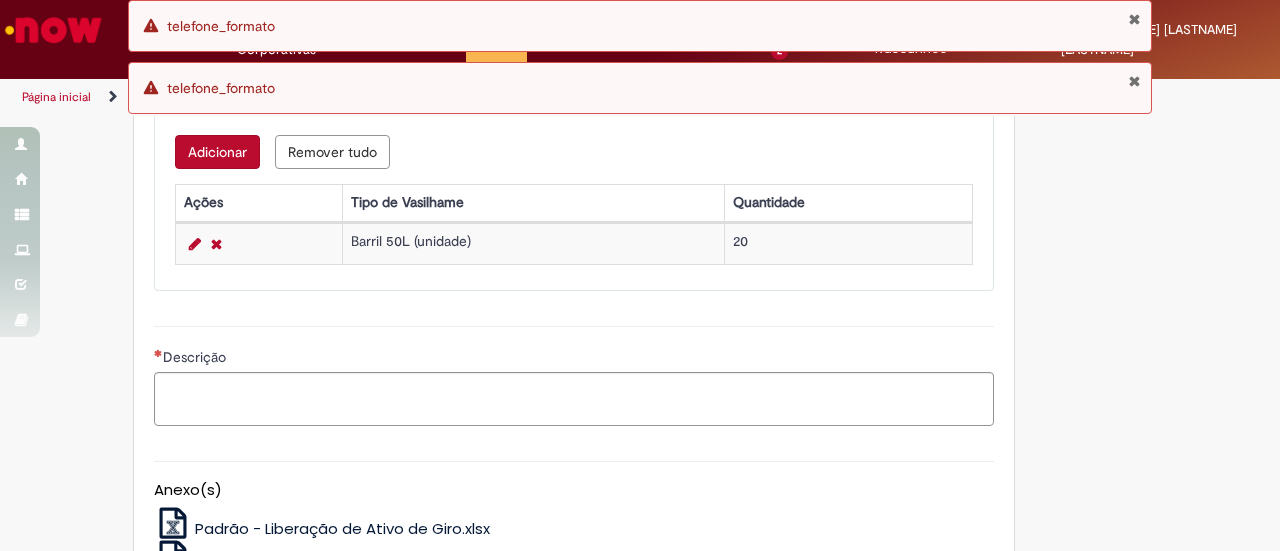 scroll, scrollTop: 1300, scrollLeft: 0, axis: vertical 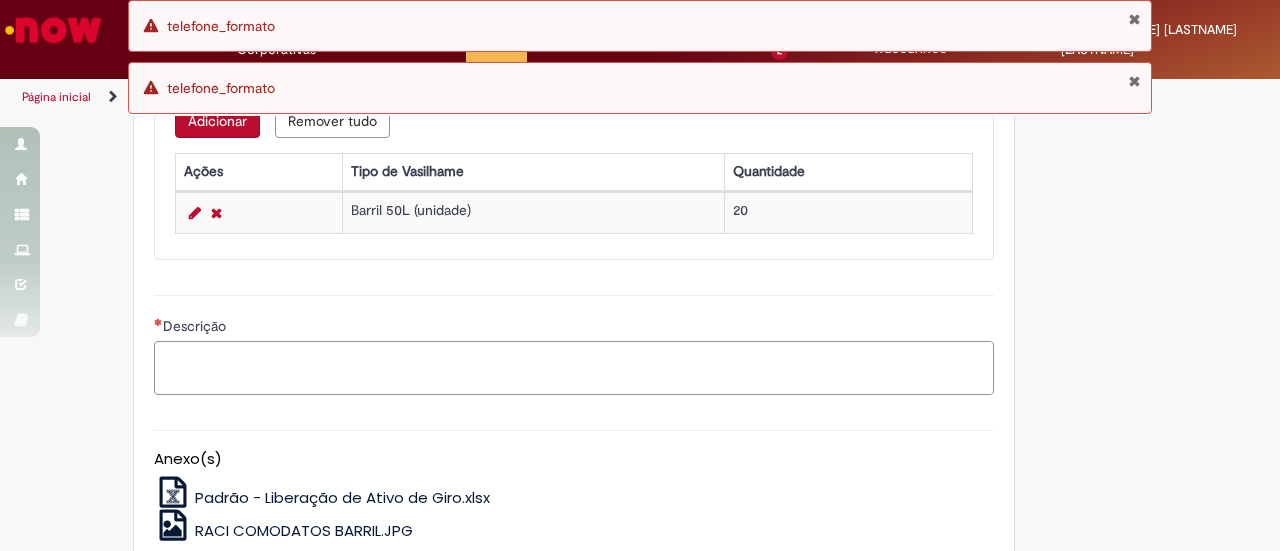 click on "Descrição" at bounding box center (574, 367) 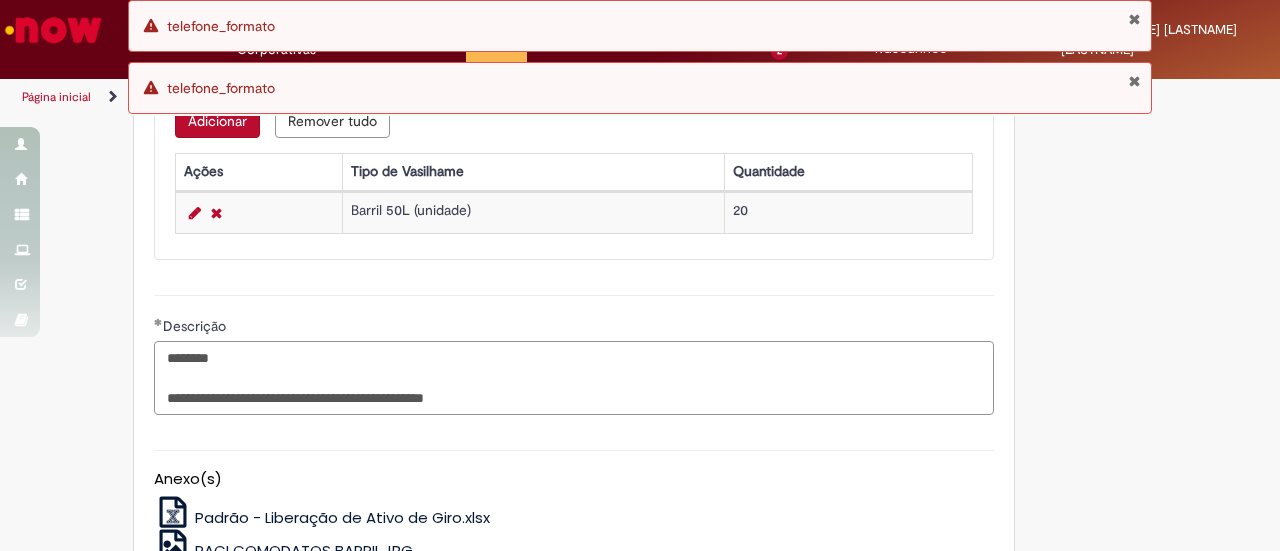 click on "**********" at bounding box center [574, 377] 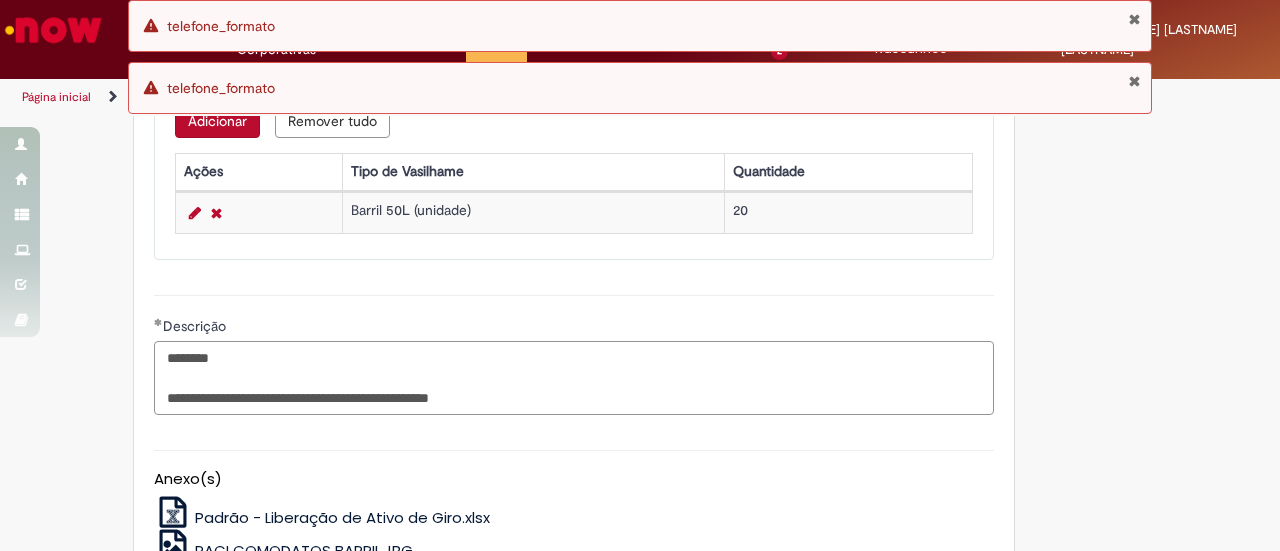 click on "**********" at bounding box center (574, 377) 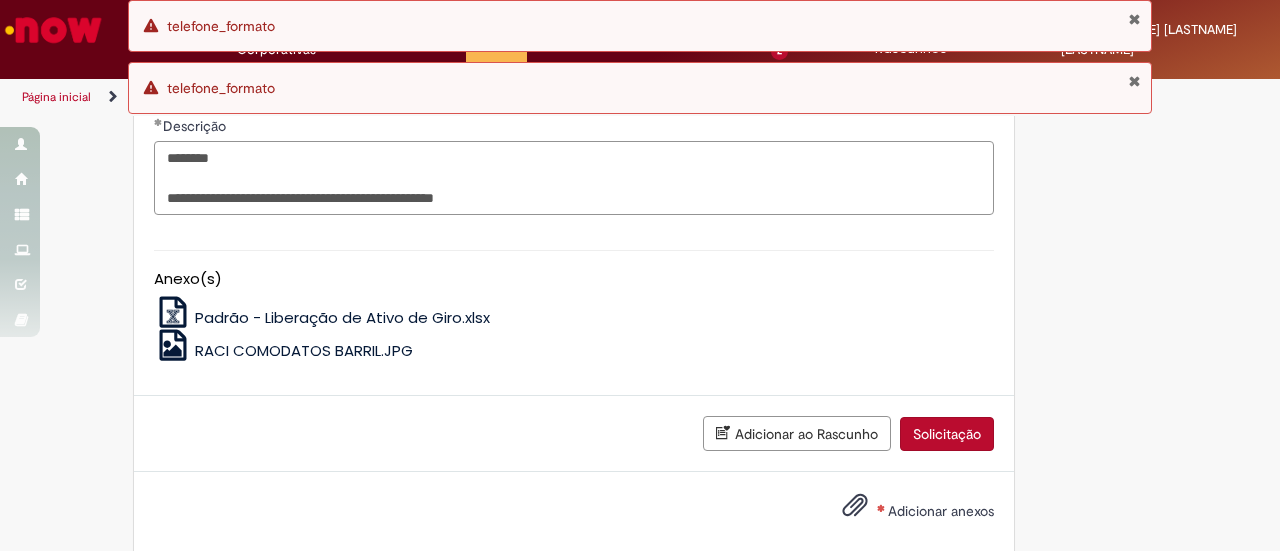 scroll, scrollTop: 1504, scrollLeft: 0, axis: vertical 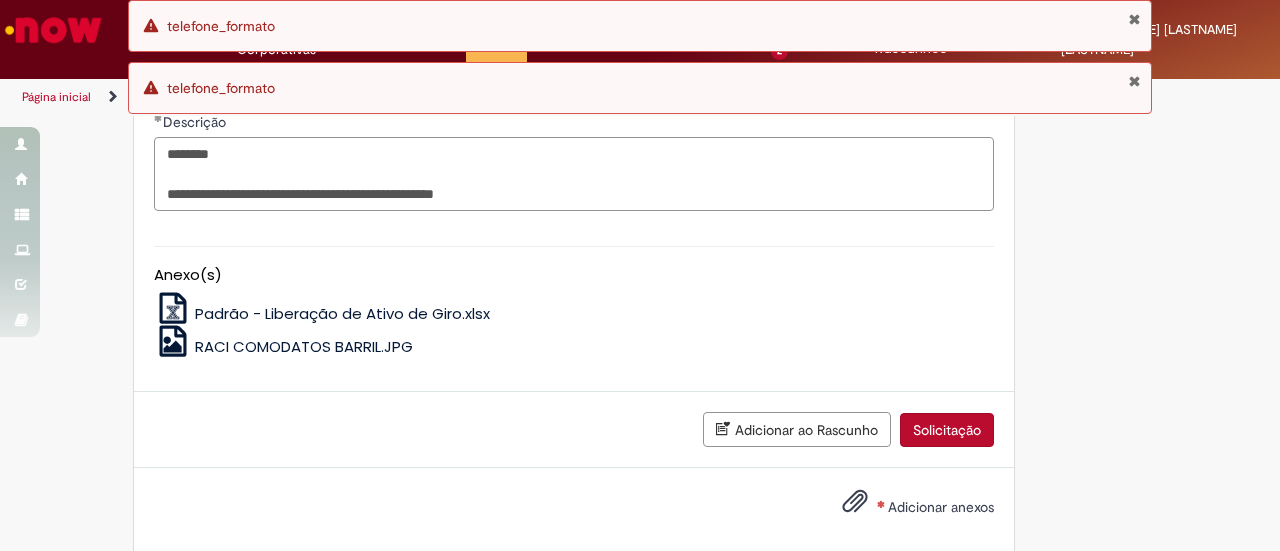 type on "**********" 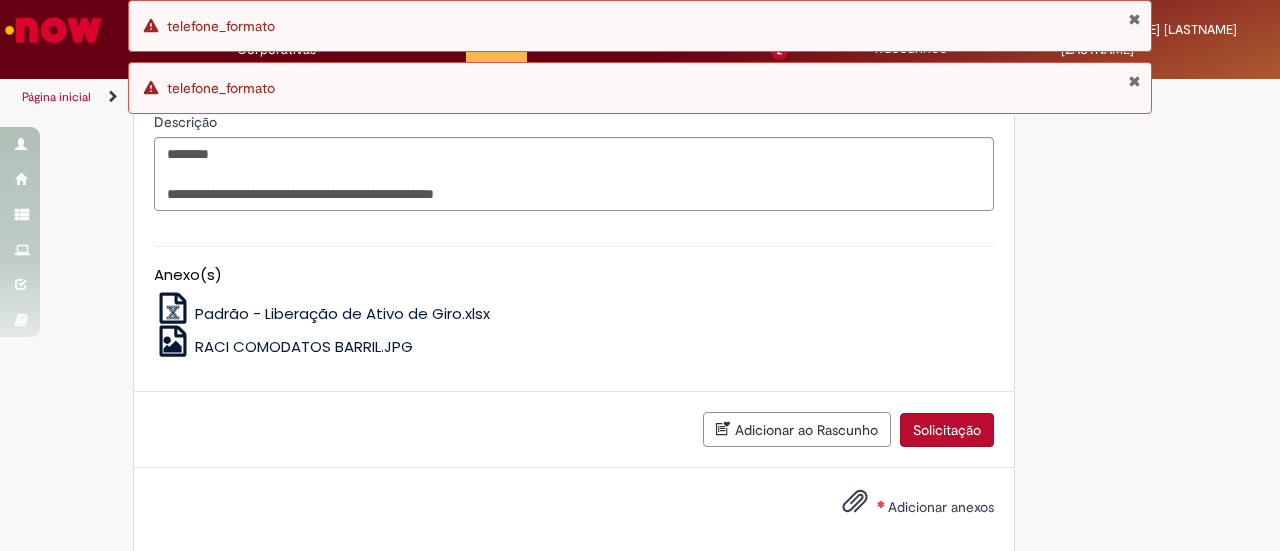 click on "Adicionar anexos" at bounding box center (941, 507) 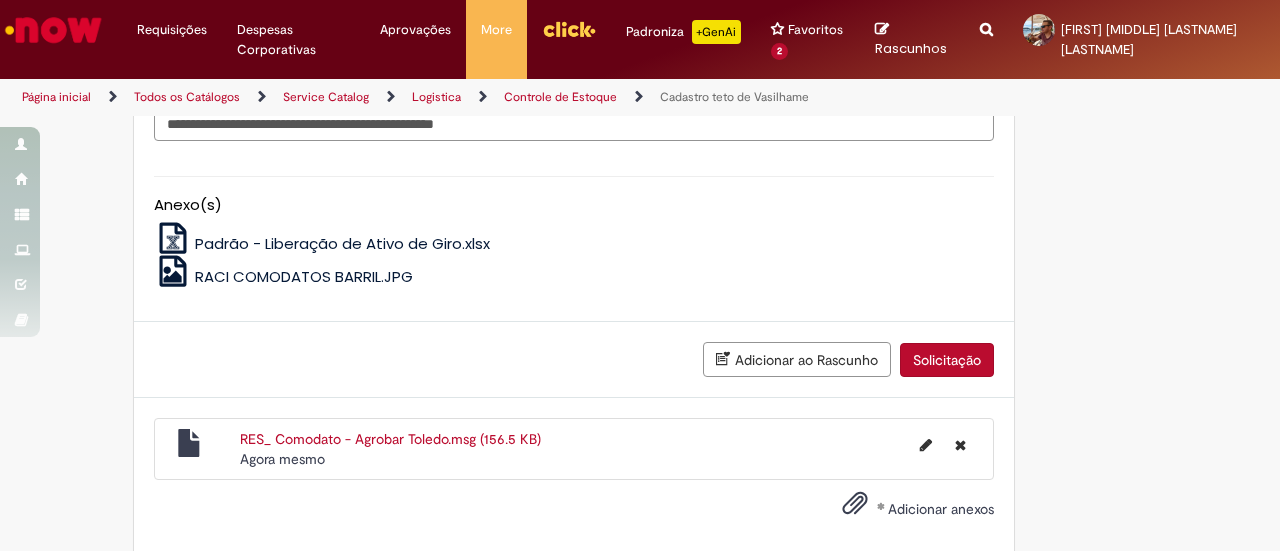 scroll, scrollTop: 1575, scrollLeft: 0, axis: vertical 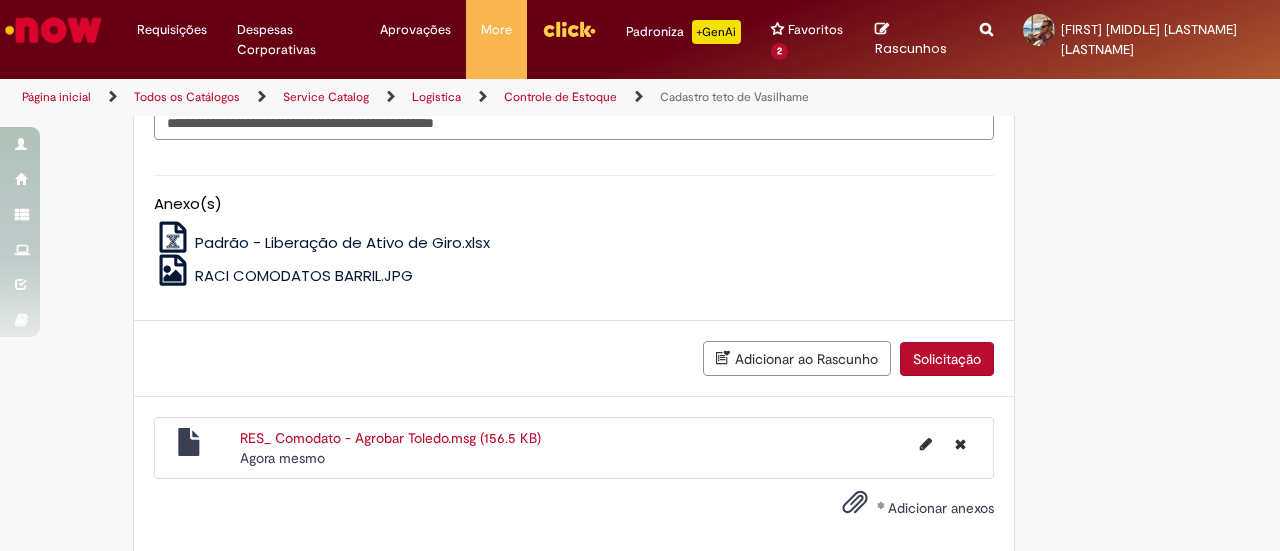 click on "Solicitação" at bounding box center (947, 359) 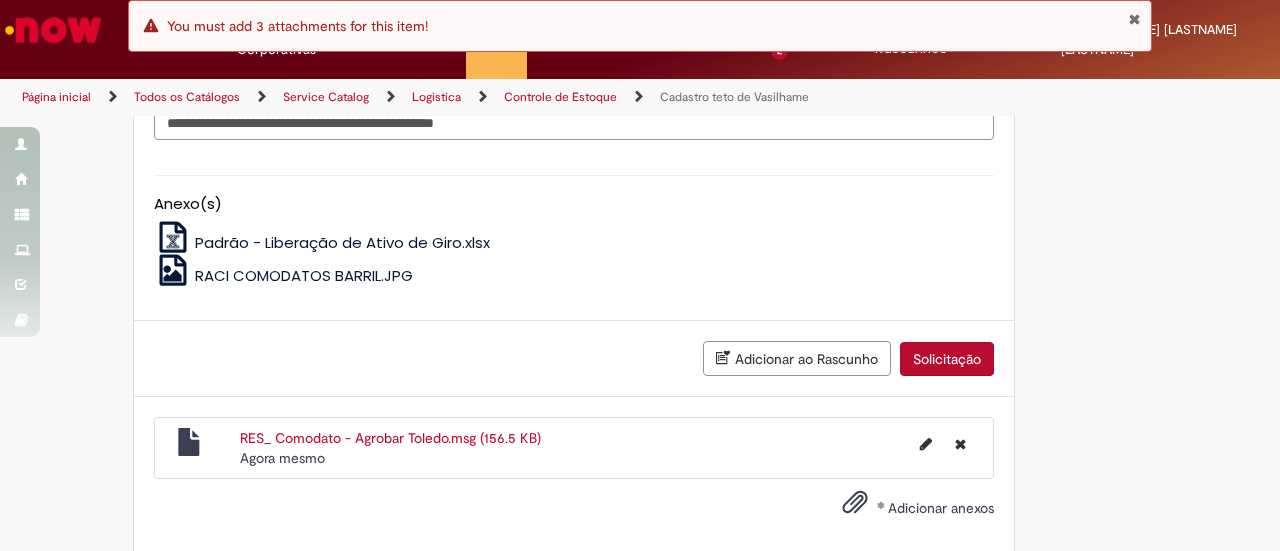click on "Adicionar anexos" at bounding box center [941, 508] 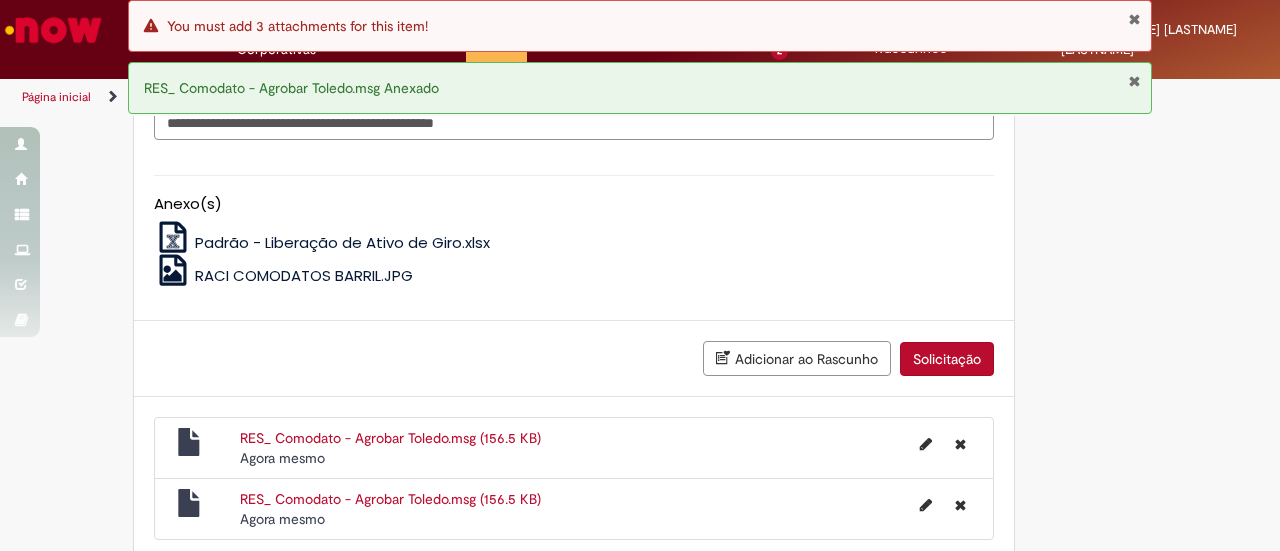 scroll, scrollTop: 1635, scrollLeft: 0, axis: vertical 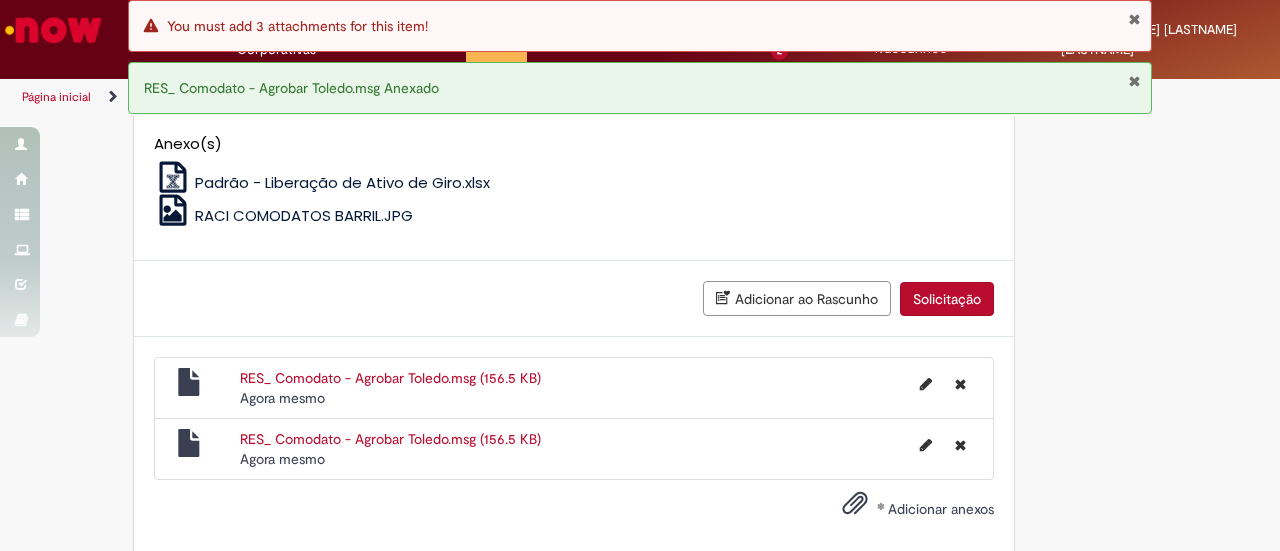 click on "Adicionar anexos" at bounding box center [941, 509] 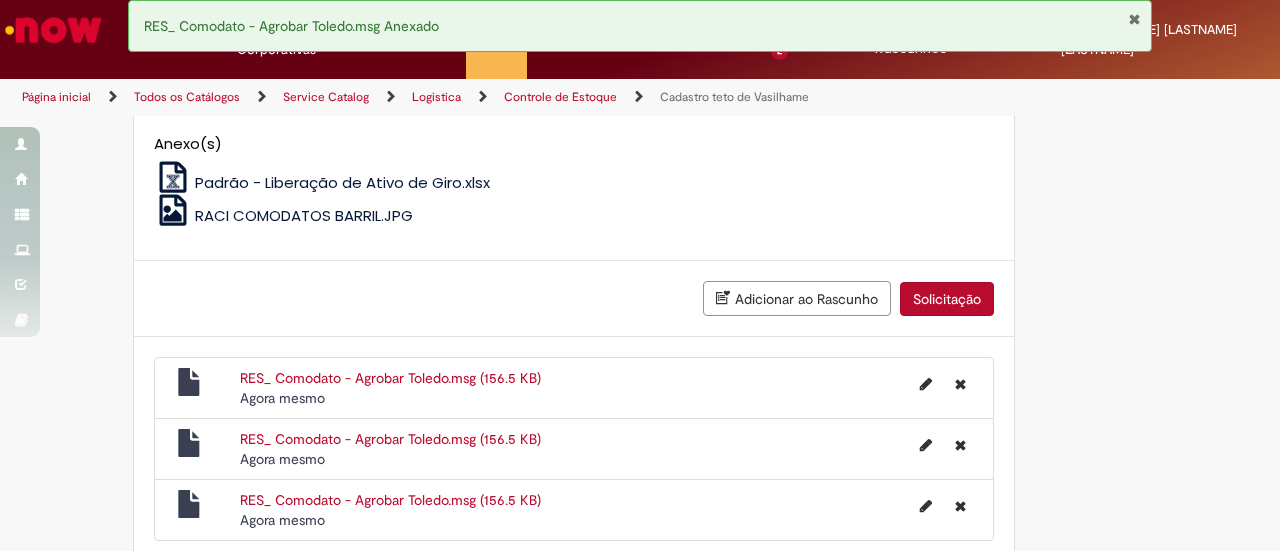 click on "Solicitação" at bounding box center [947, 299] 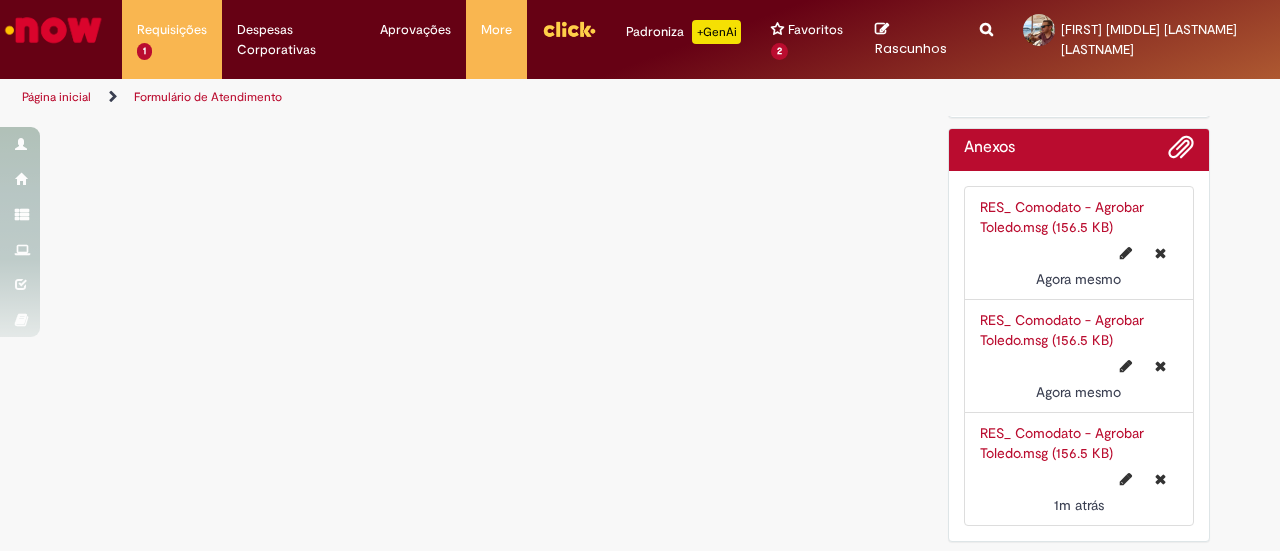 scroll, scrollTop: 0, scrollLeft: 0, axis: both 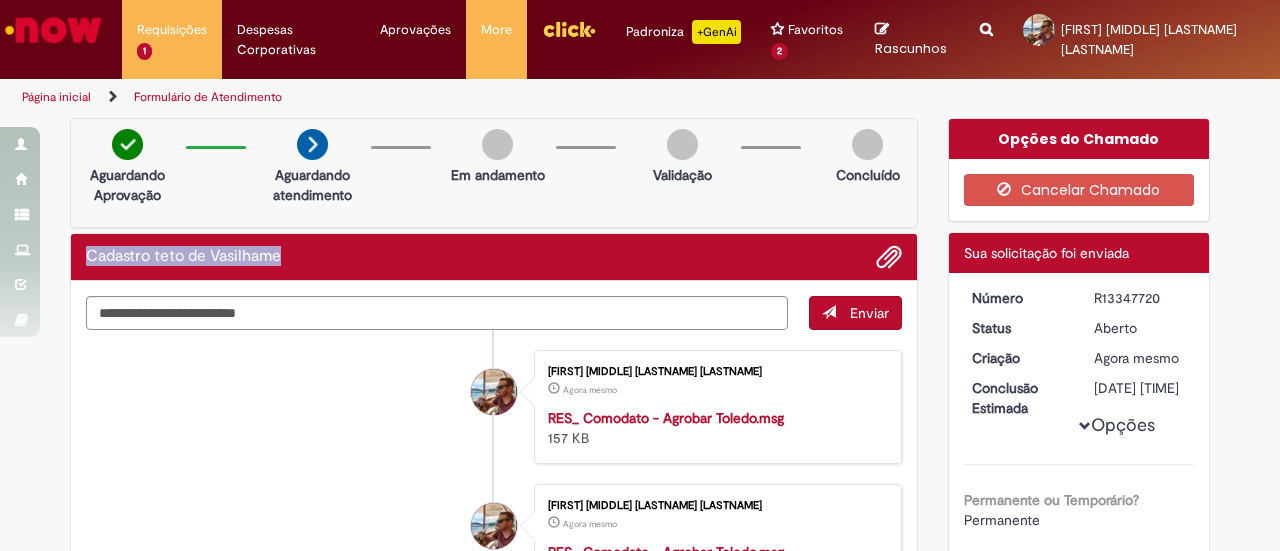 drag, startPoint x: 270, startPoint y: 238, endPoint x: 81, endPoint y: 242, distance: 189.04233 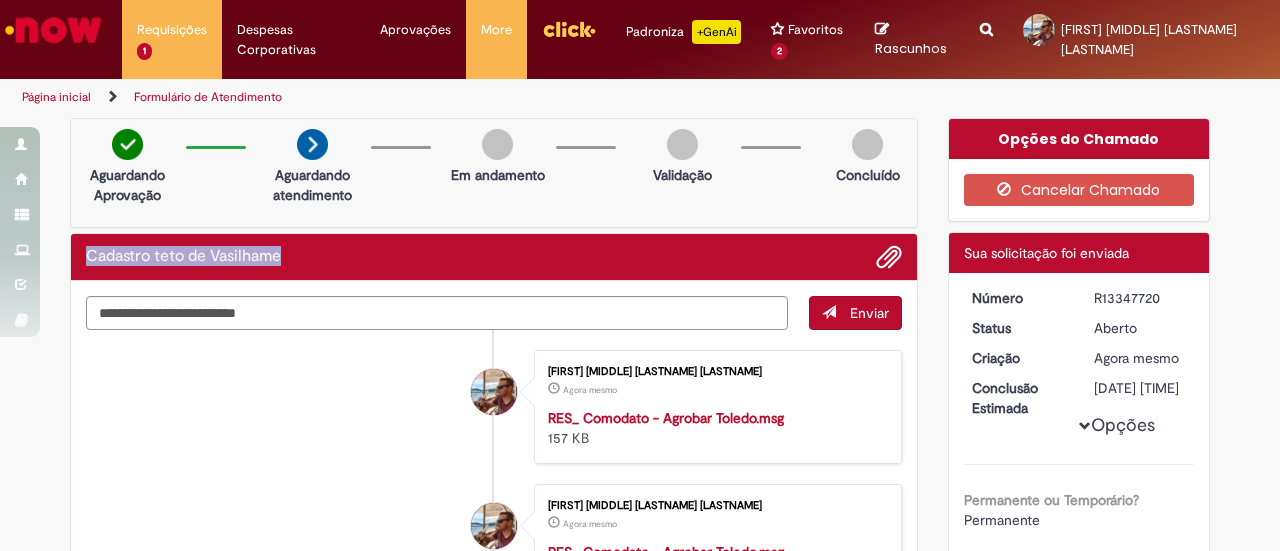 copy on "Cadastro teto de Vasilhame" 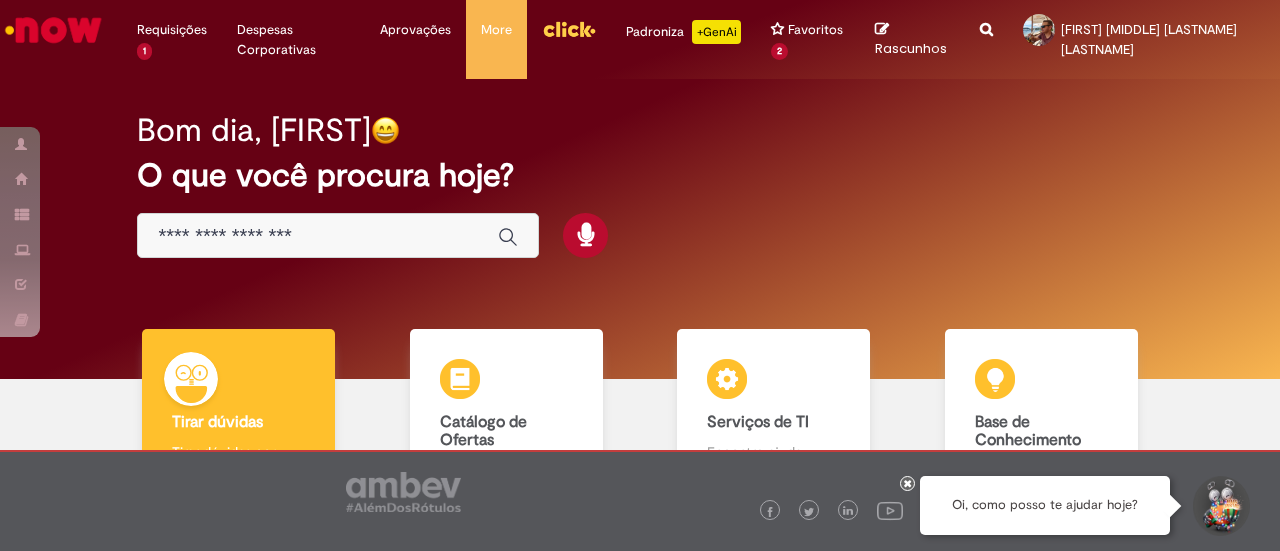 click at bounding box center [318, 236] 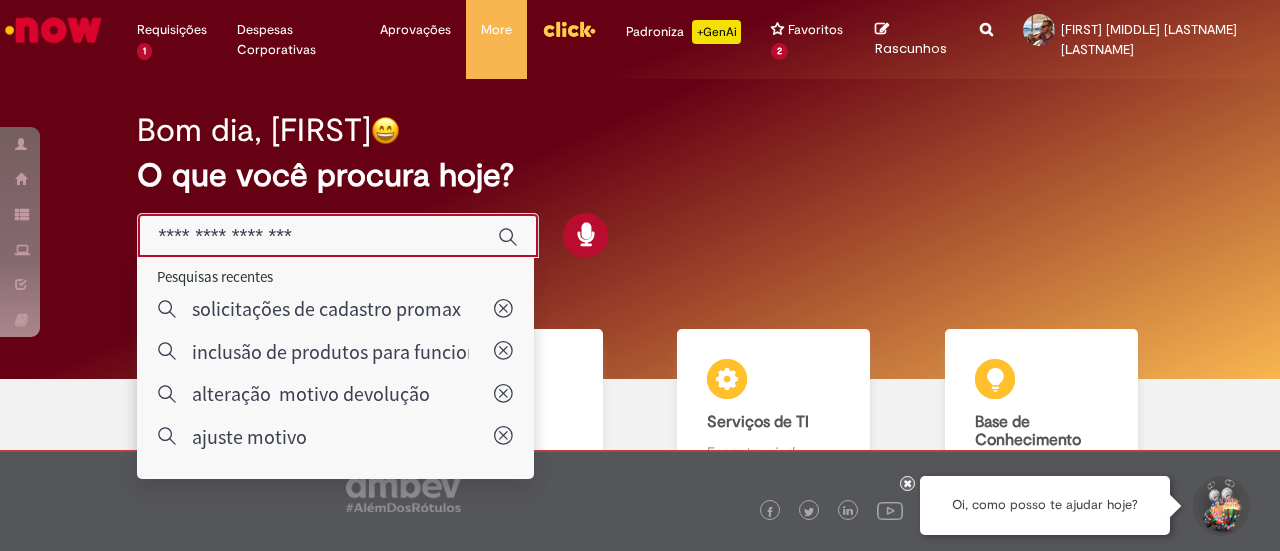 paste on "**********" 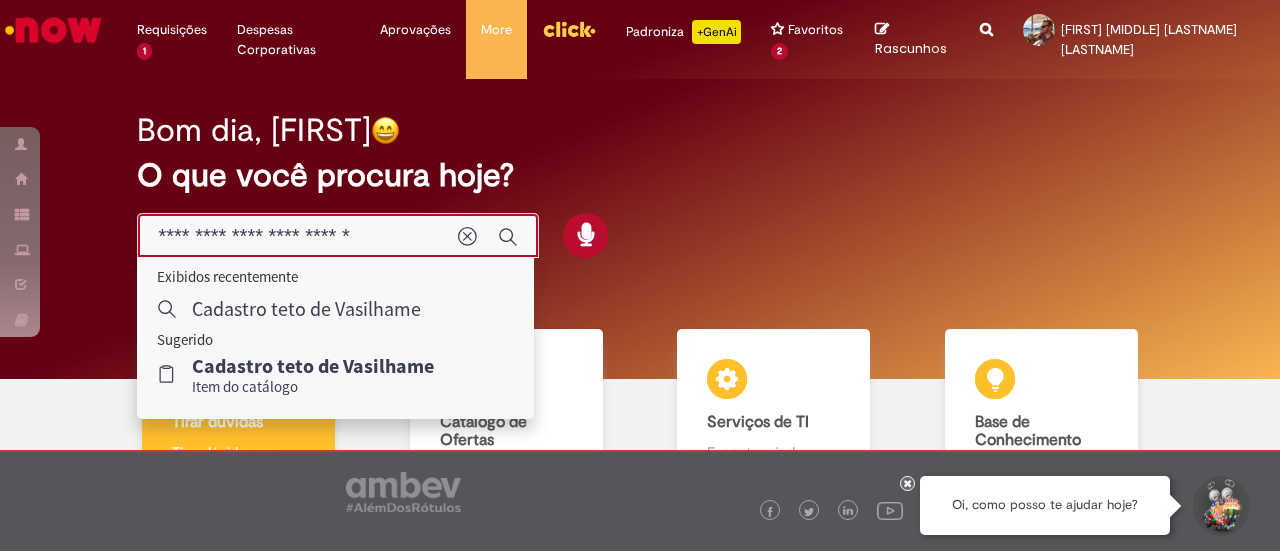 type on "**********" 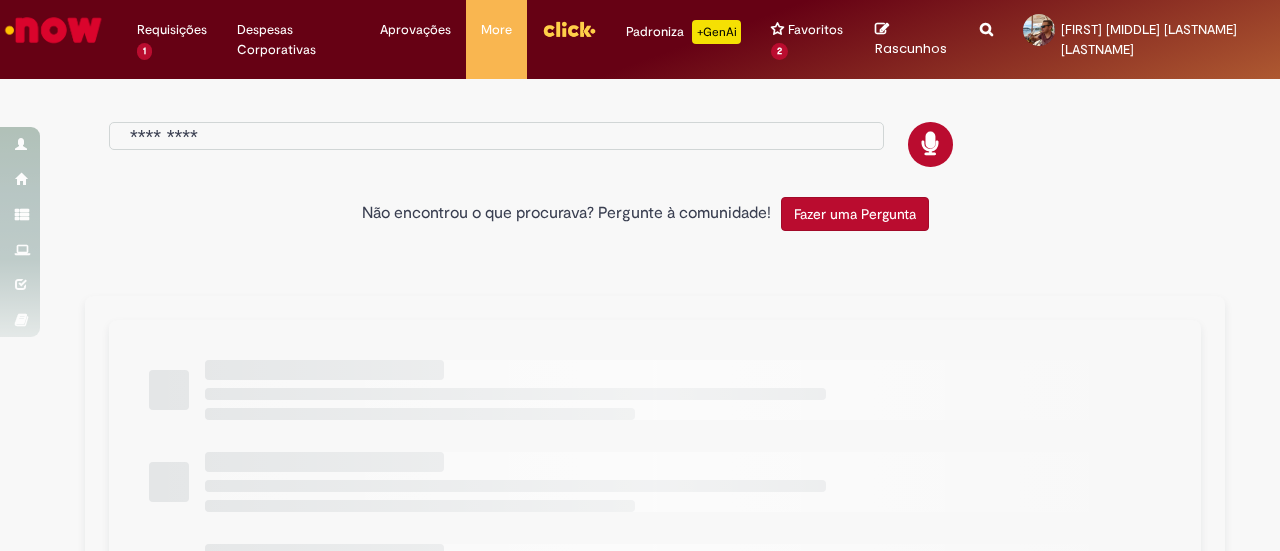 type on "**********" 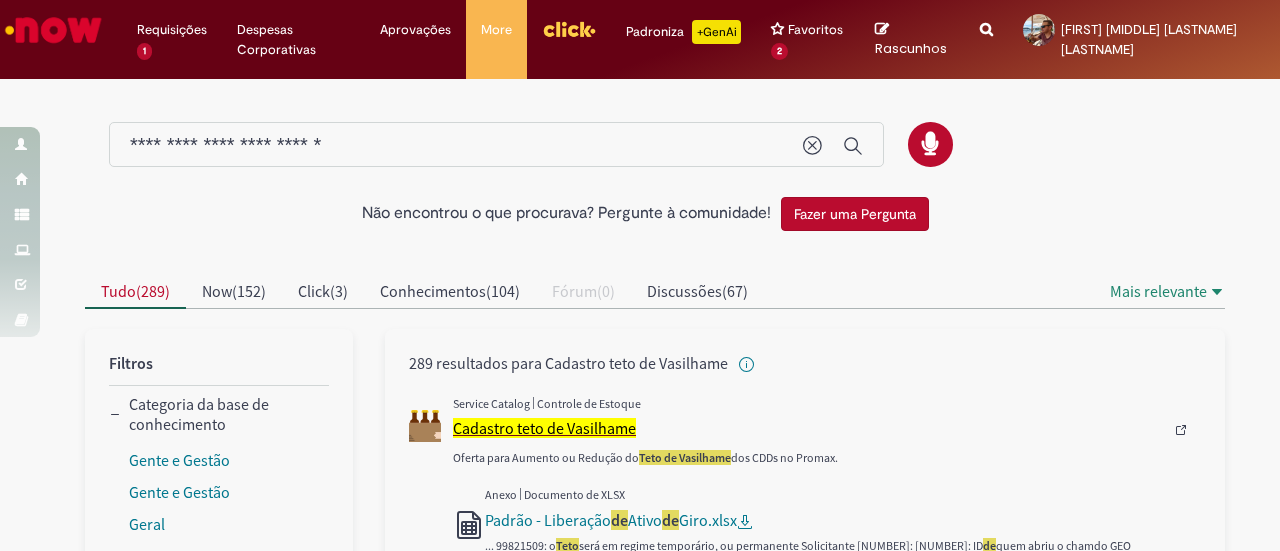 click on "Cadastro teto de Vasilhame" at bounding box center (544, 428) 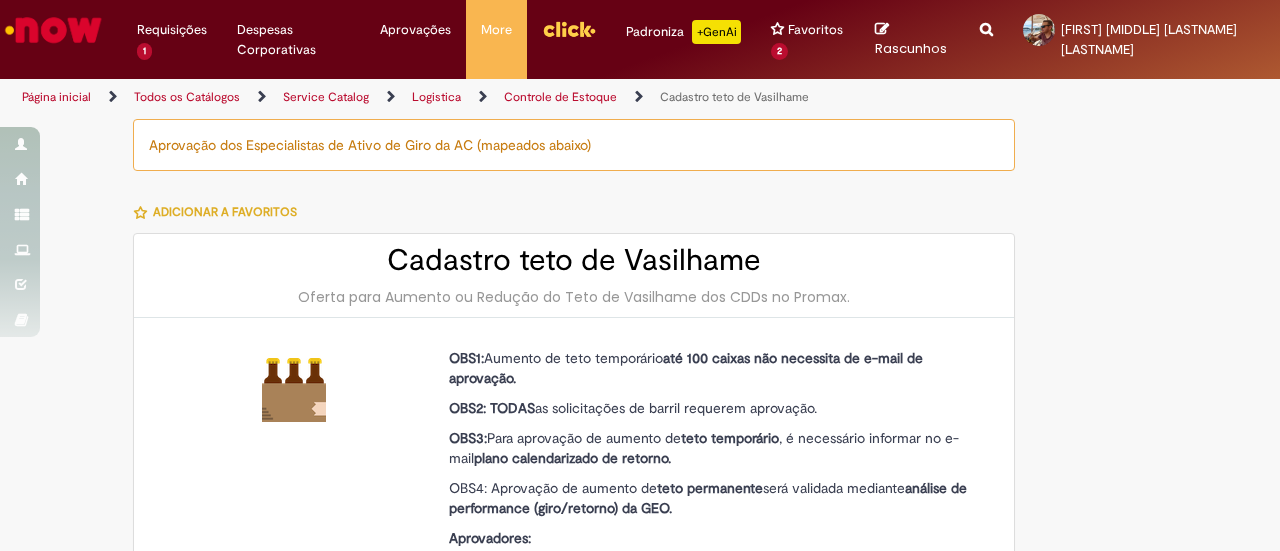 type on "********" 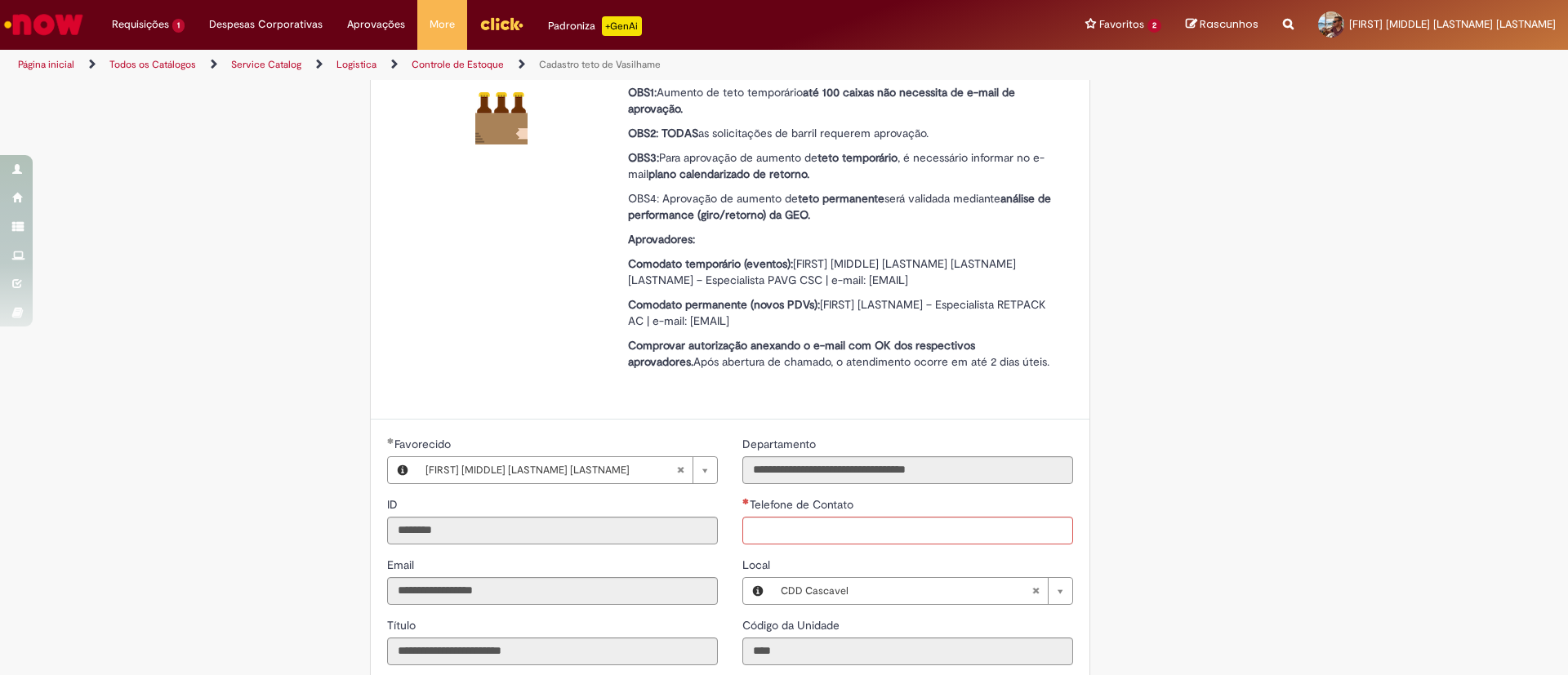 scroll, scrollTop: 0, scrollLeft: 0, axis: both 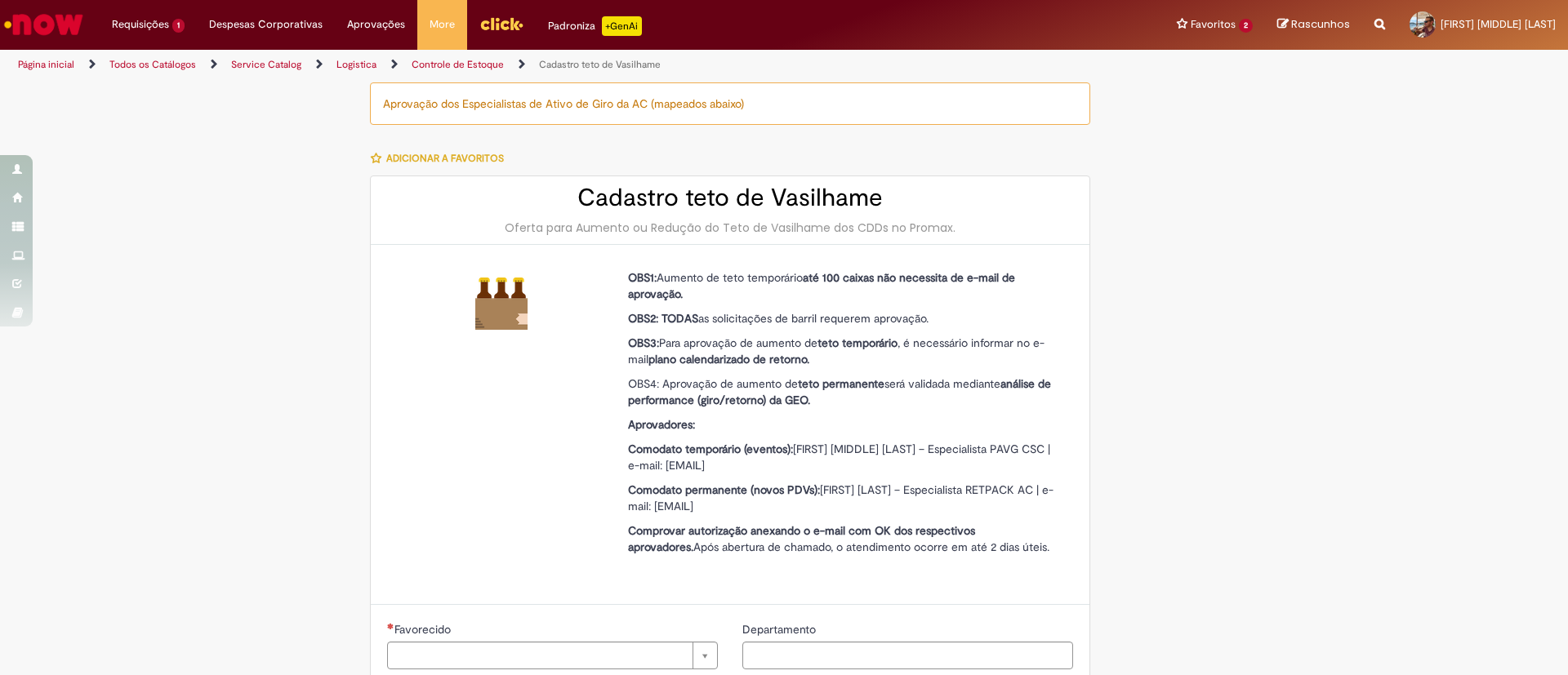 type on "********" 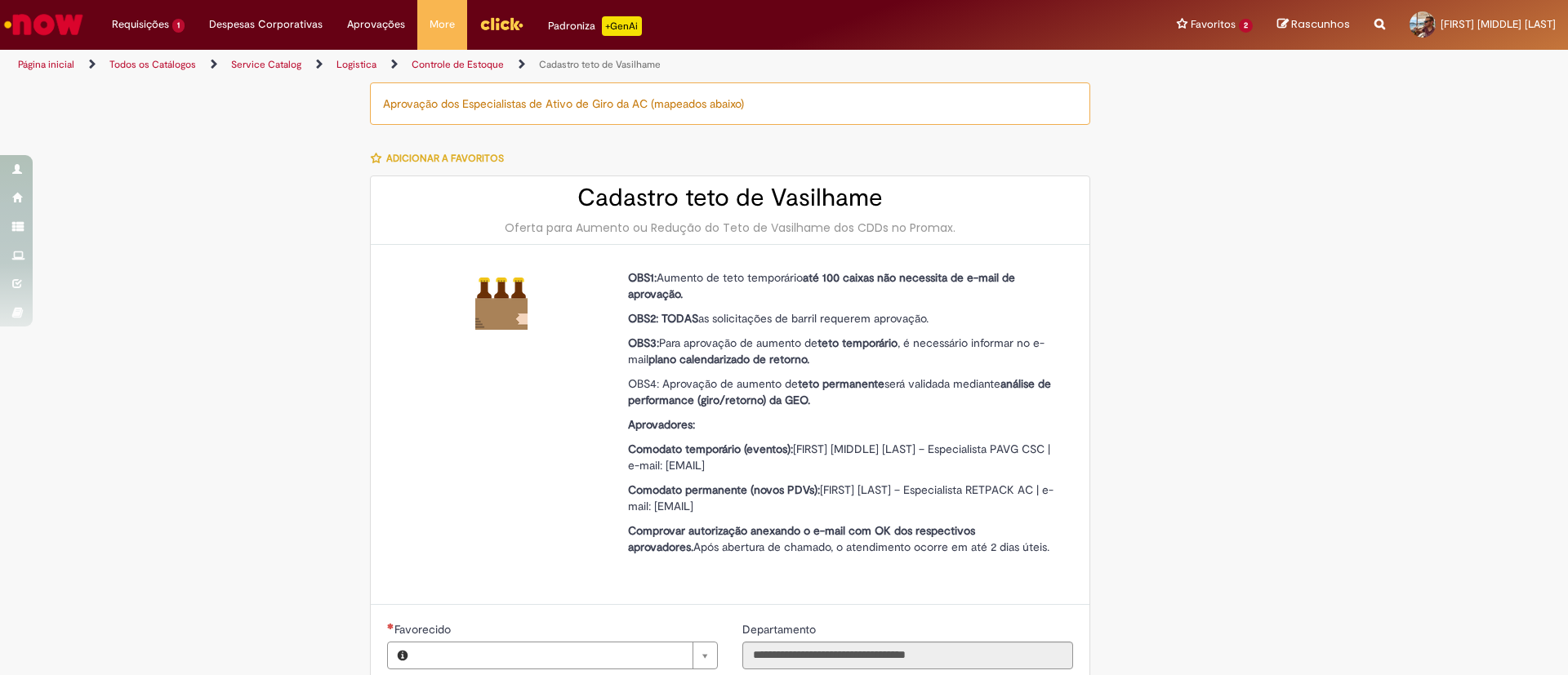 type on "**********" 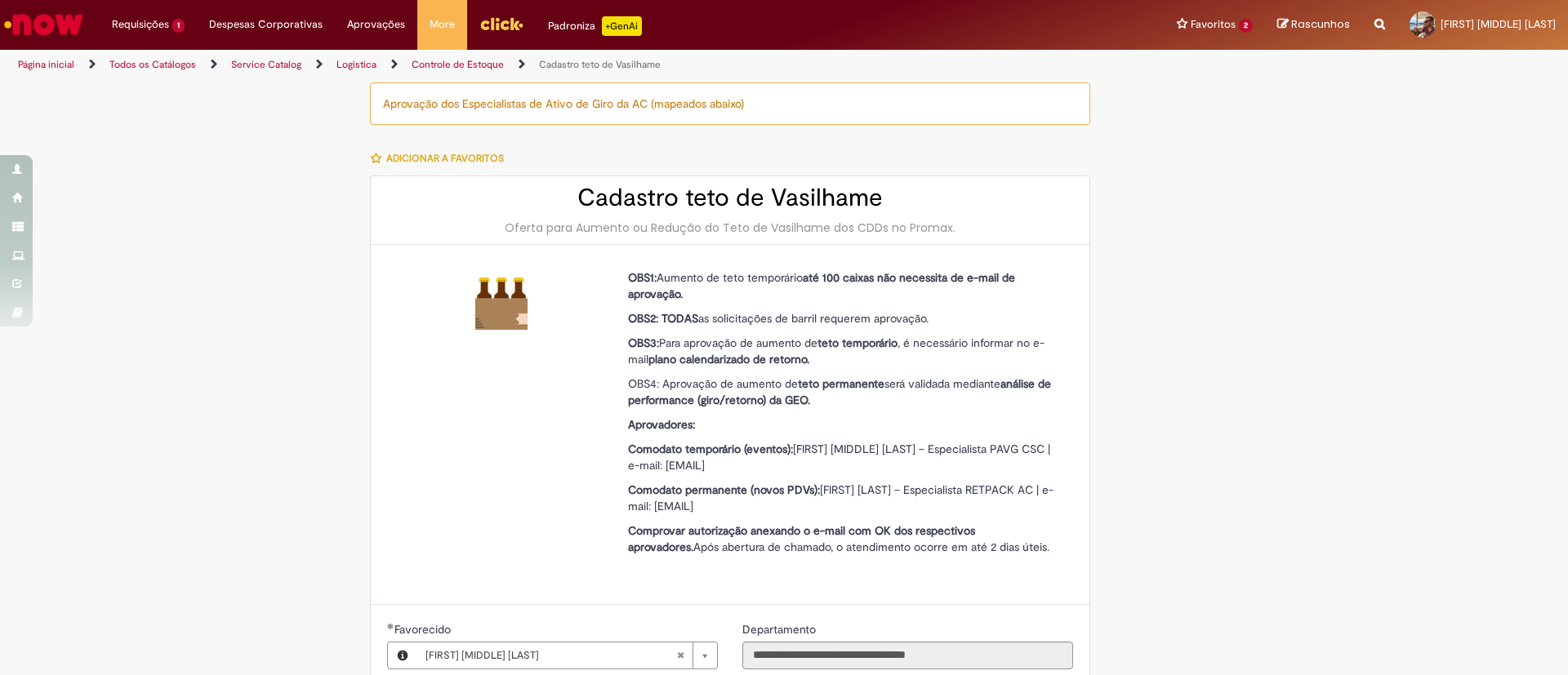 type on "**********" 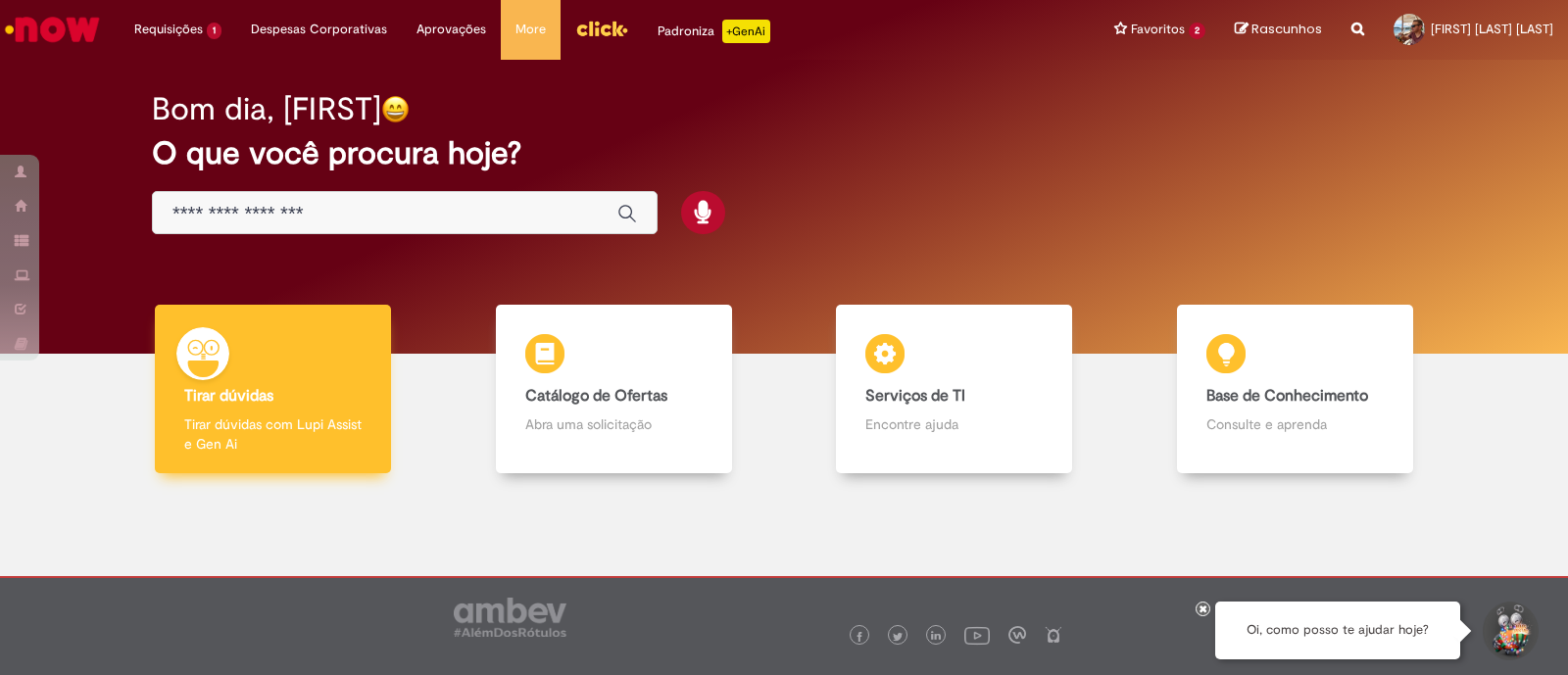 scroll, scrollTop: 0, scrollLeft: 0, axis: both 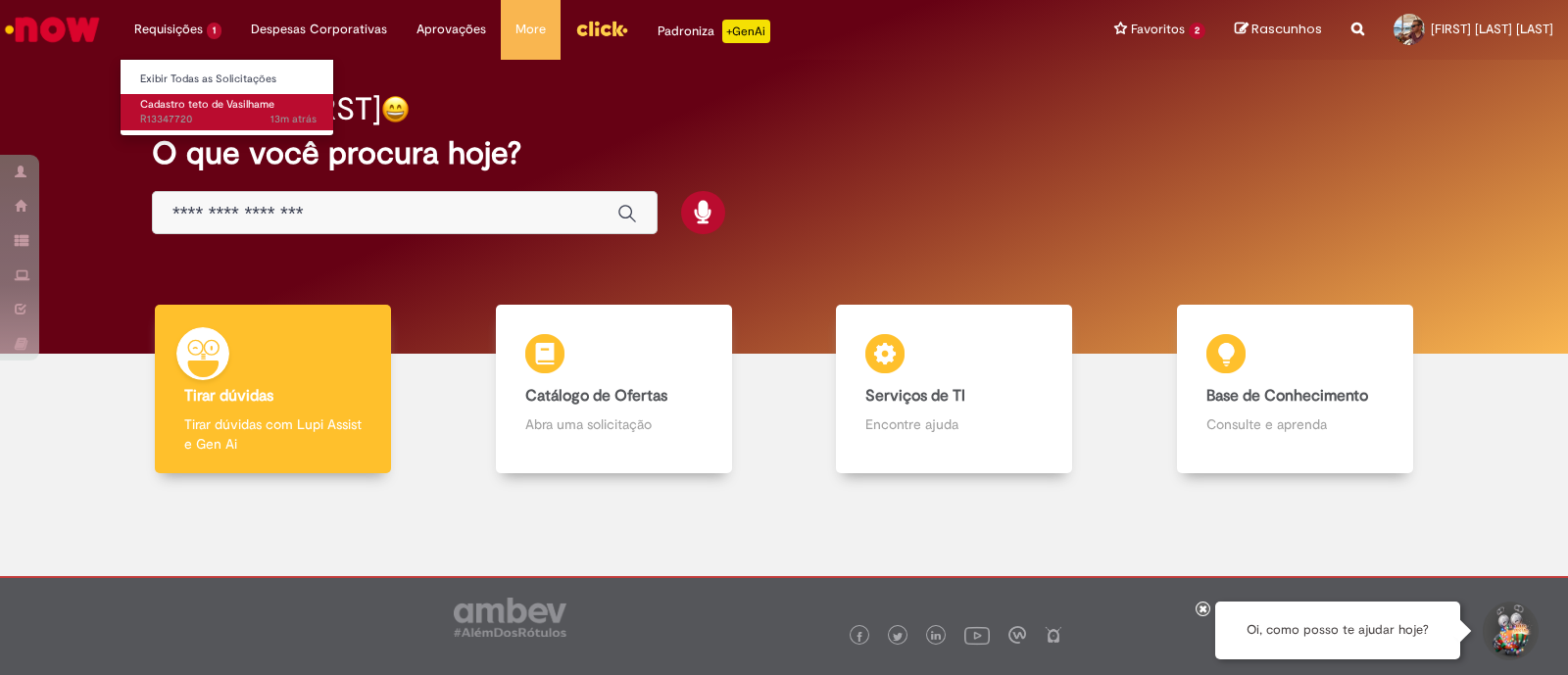 click on "13m atrás 13 minutos atrás  R13347720" at bounding box center [228, 120] 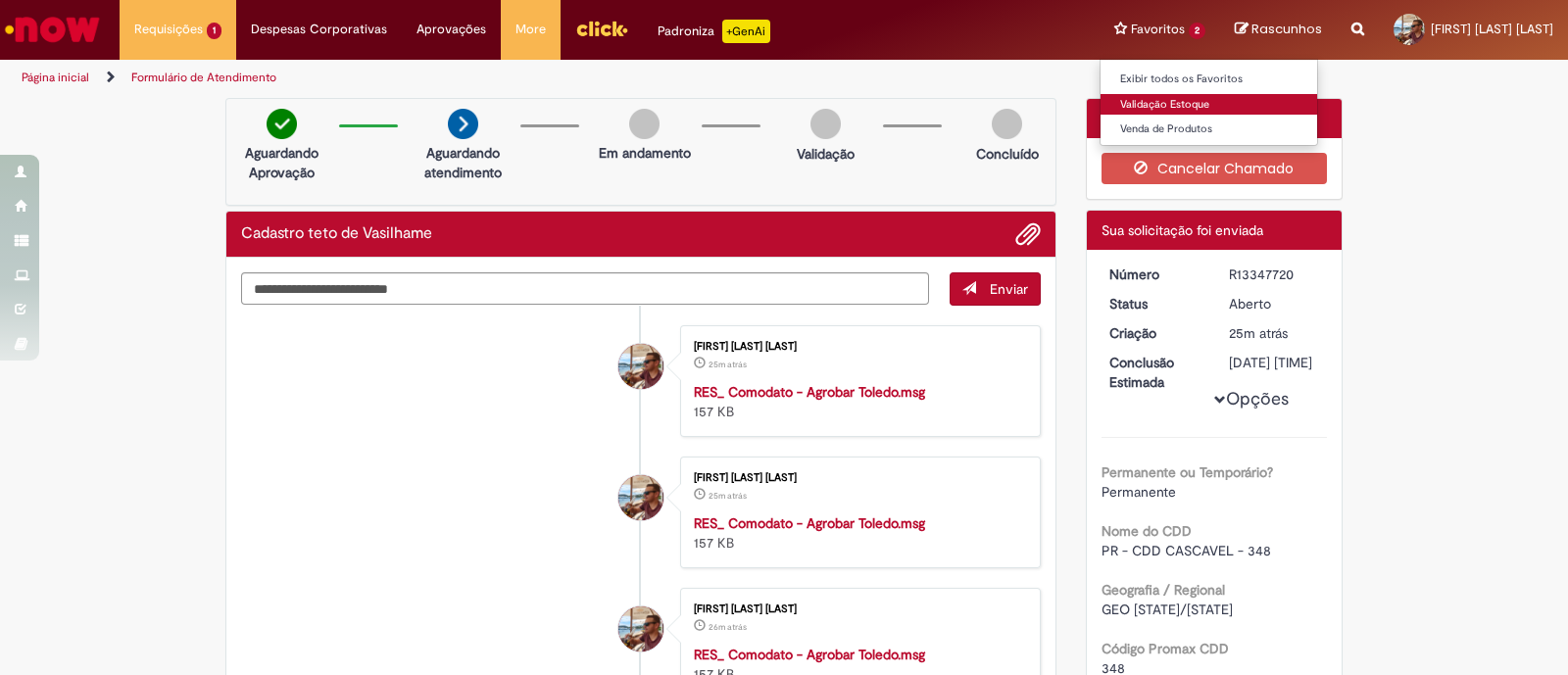 click on "Validação Estoque" at bounding box center (1208, 105) 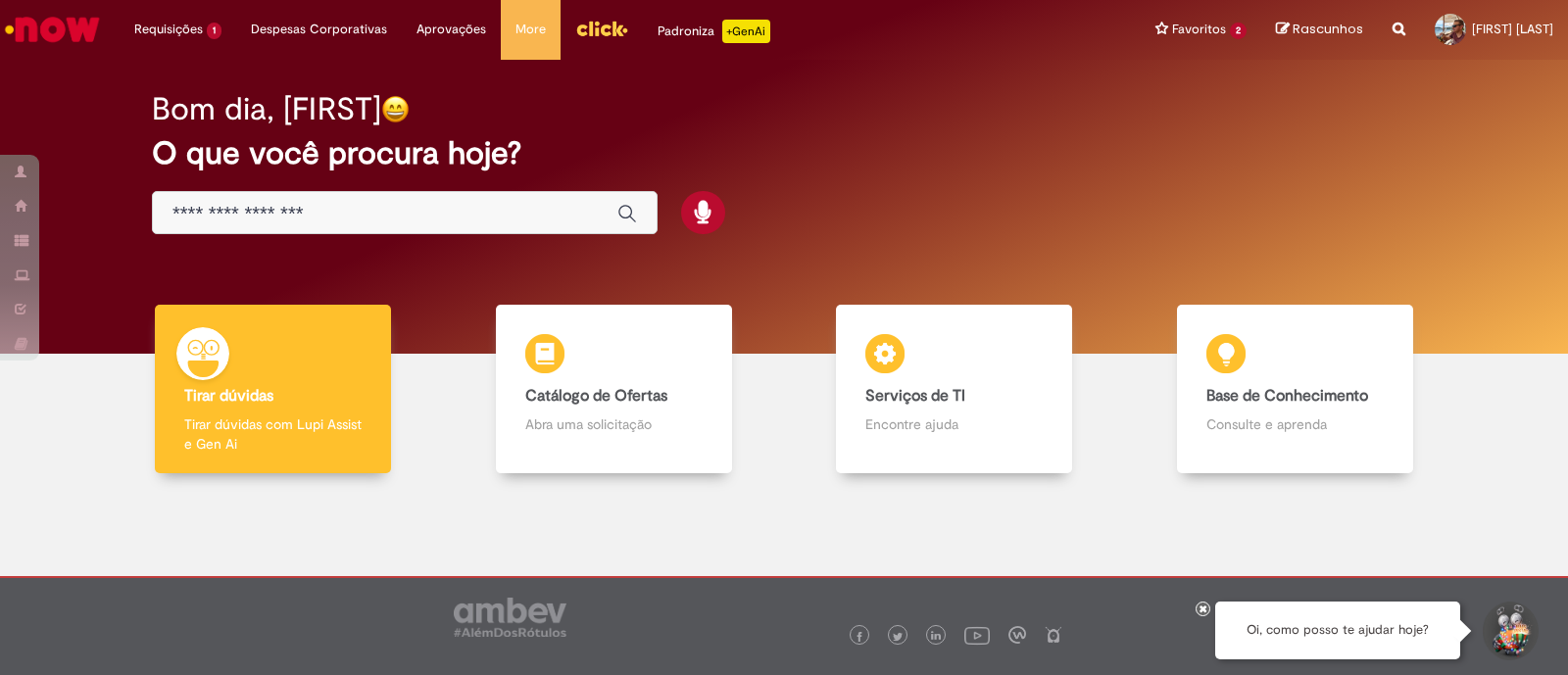 scroll, scrollTop: 0, scrollLeft: 0, axis: both 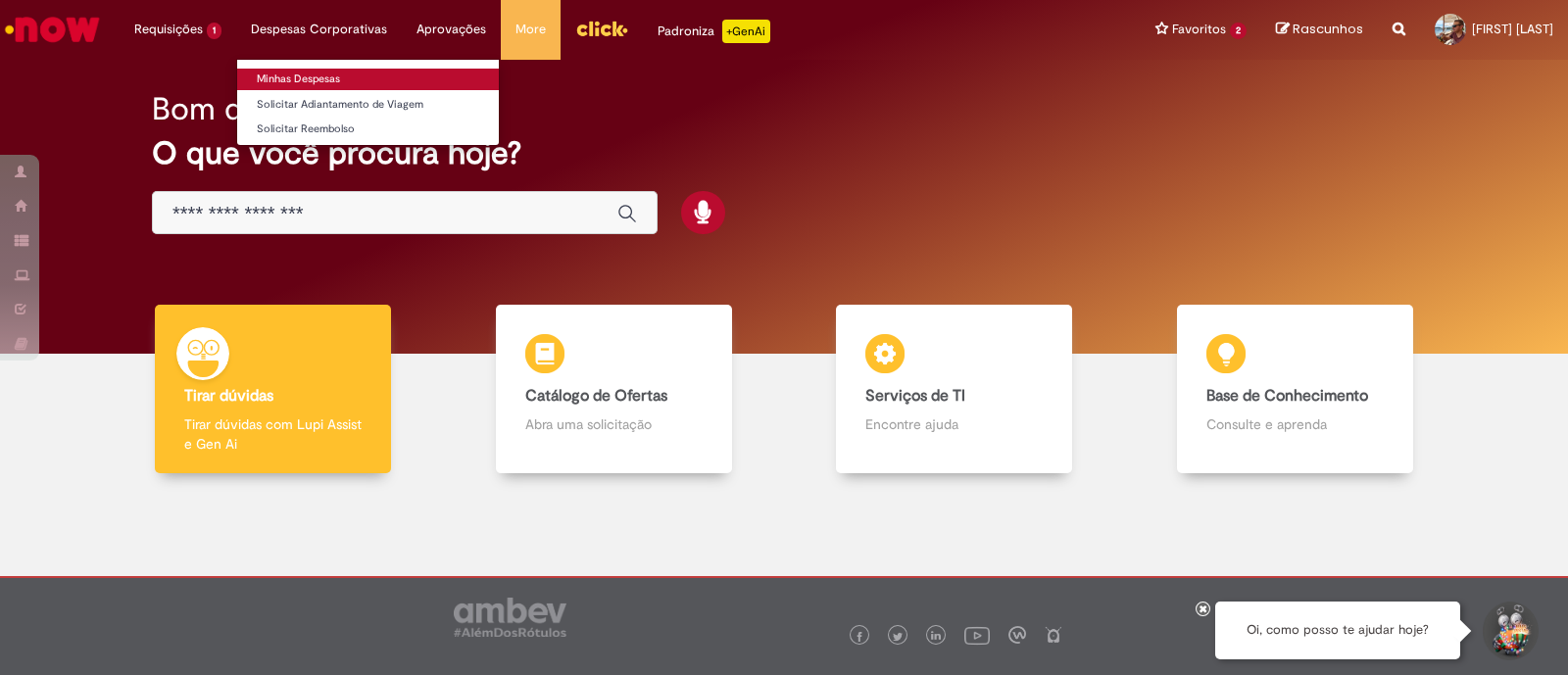 click on "Minhas Despesas" at bounding box center (368, 79) 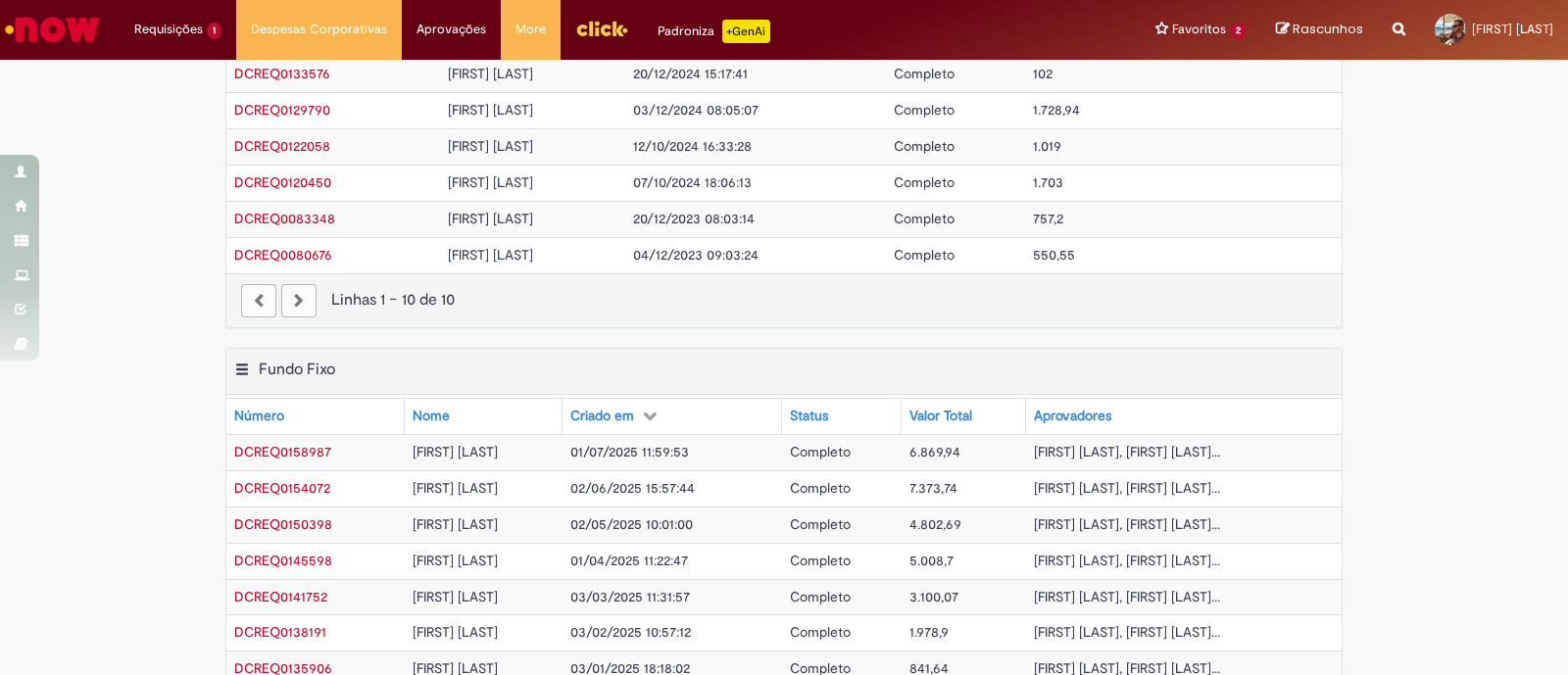 scroll, scrollTop: 0, scrollLeft: 0, axis: both 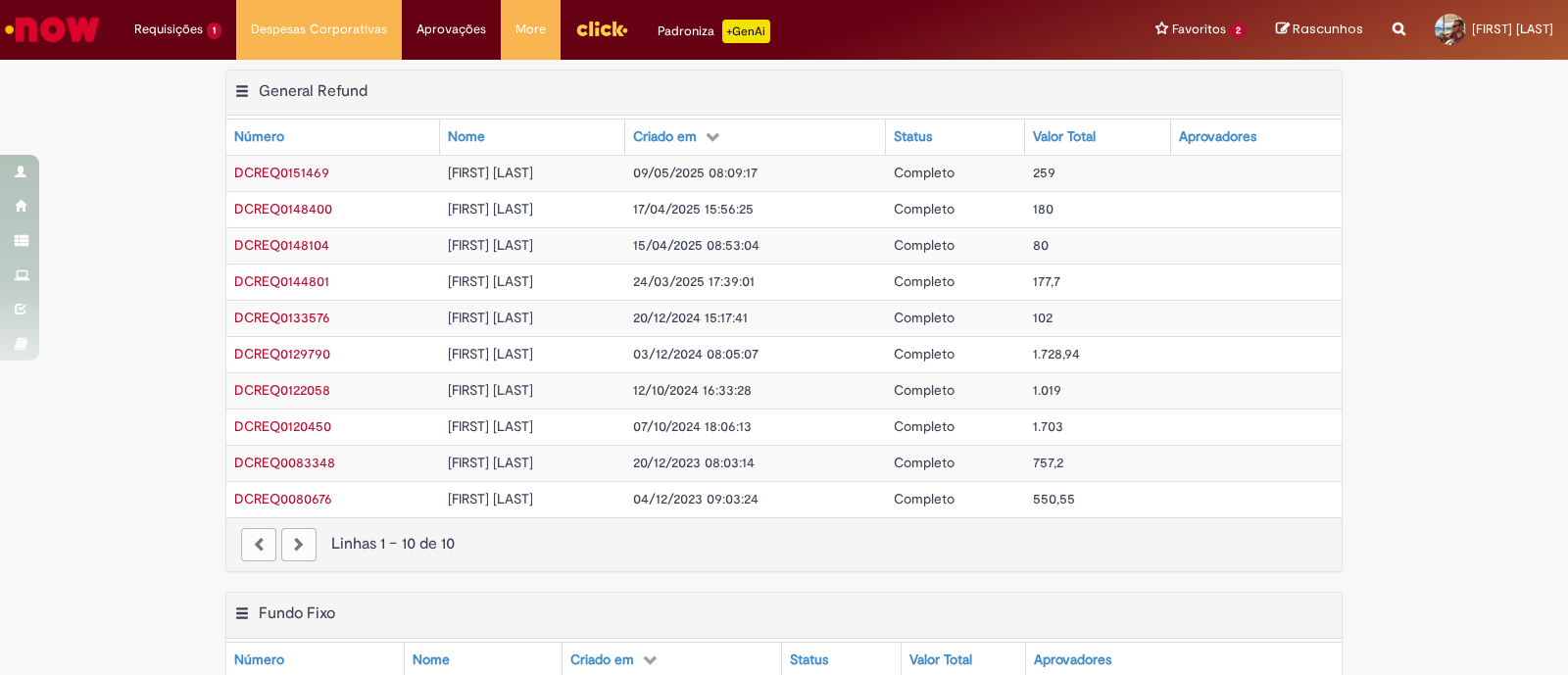 click at bounding box center (712, 136) 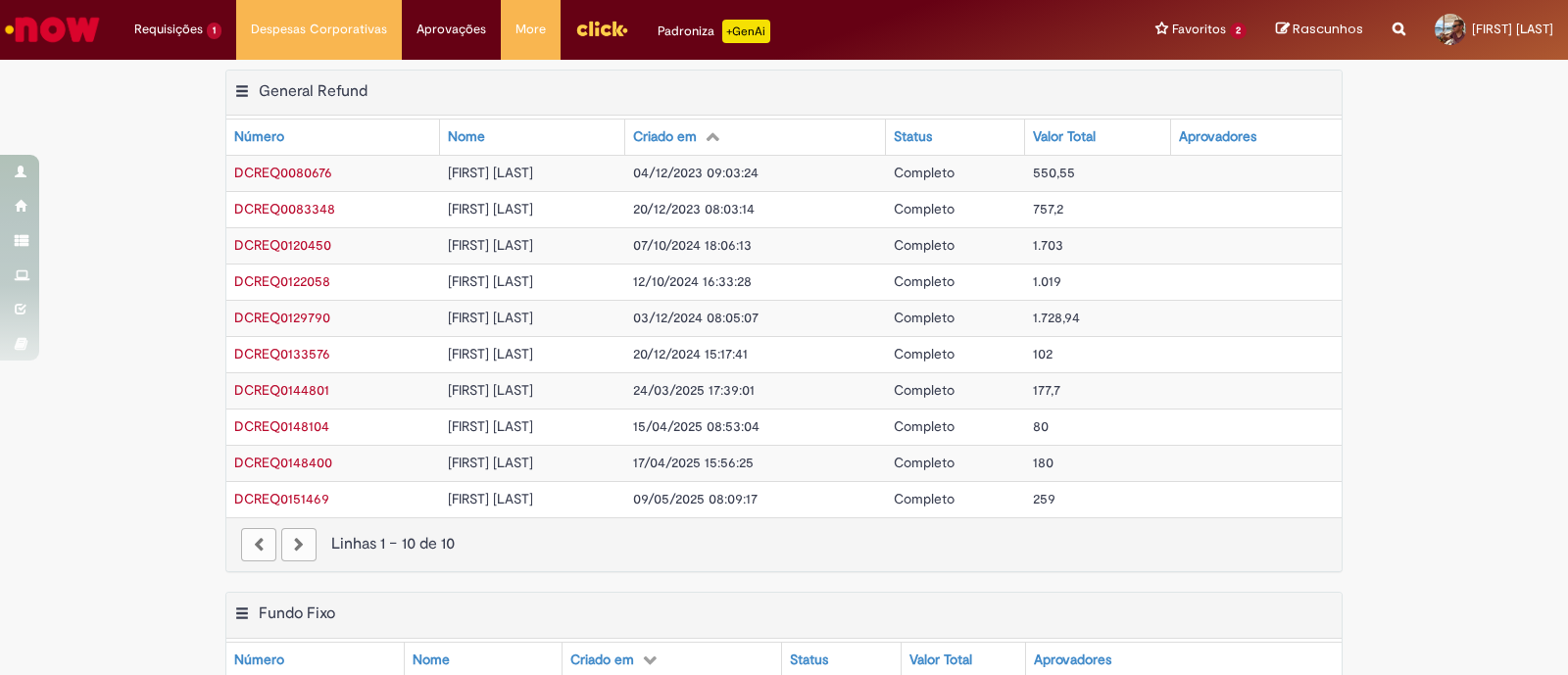 click at bounding box center [712, 136] 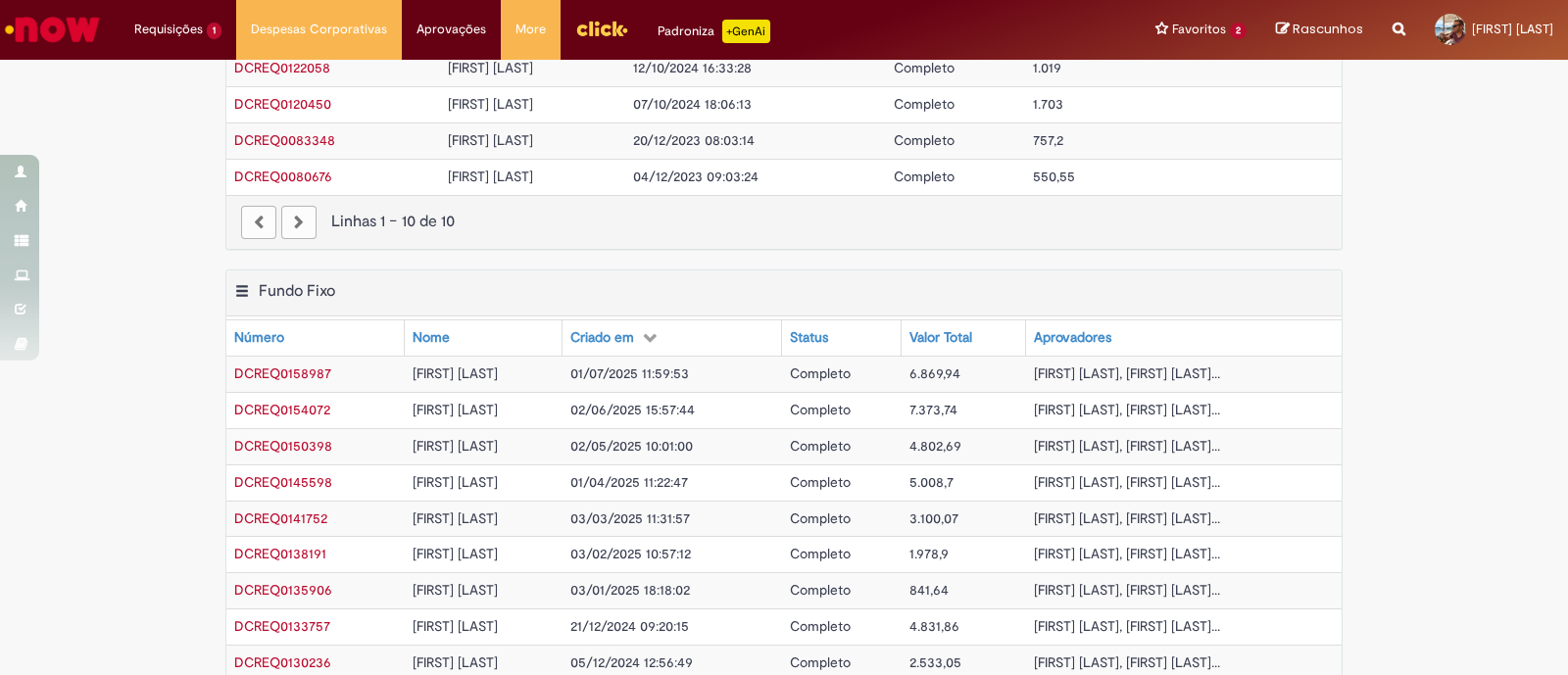 scroll, scrollTop: 367, scrollLeft: 0, axis: vertical 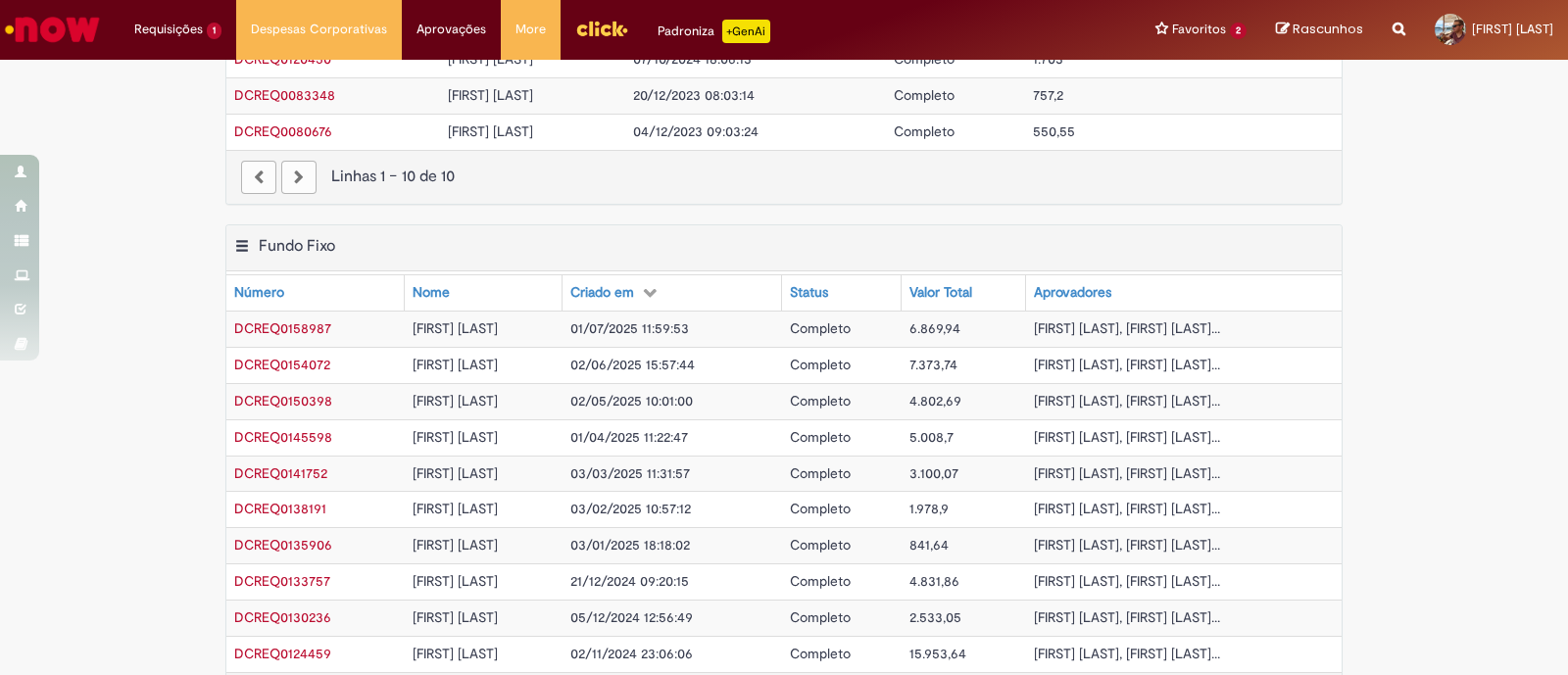 click at bounding box center [650, 292] 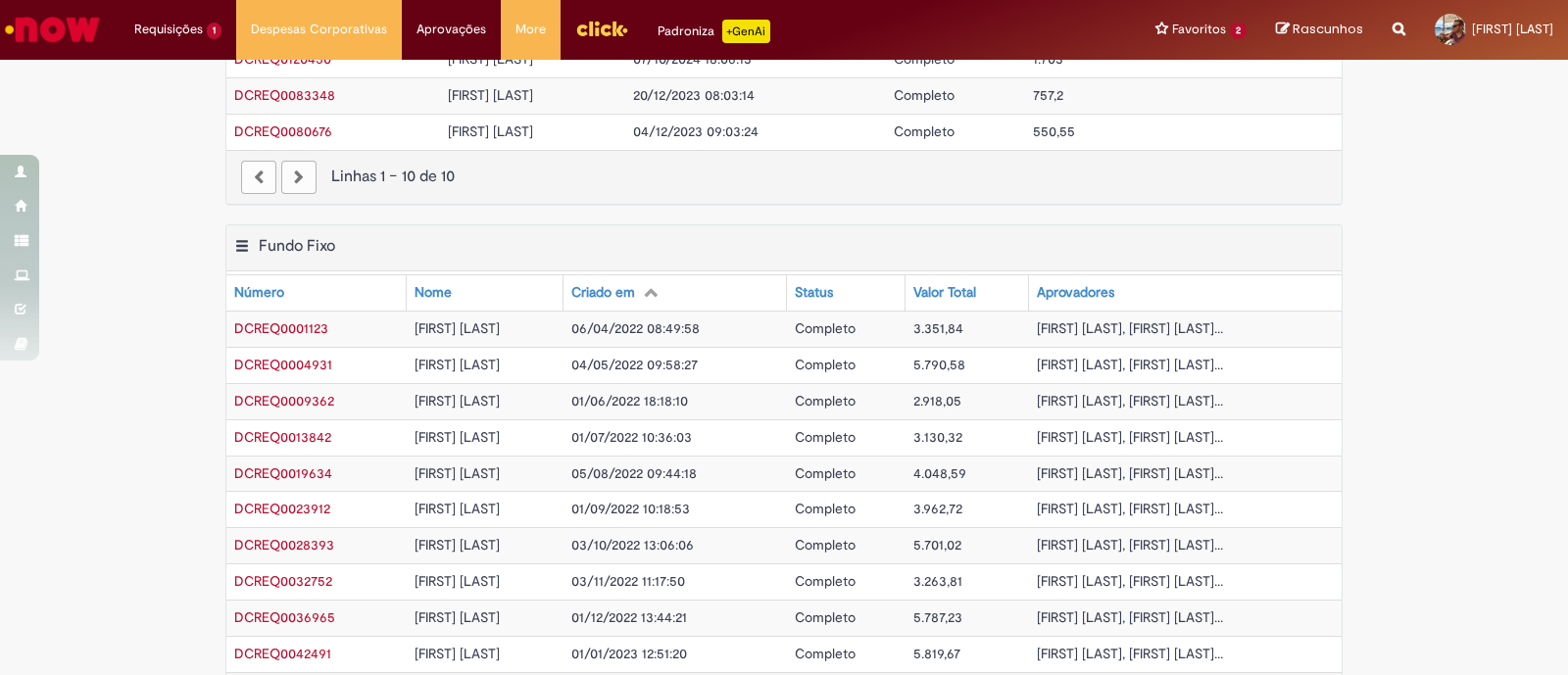 click at bounding box center (651, 292) 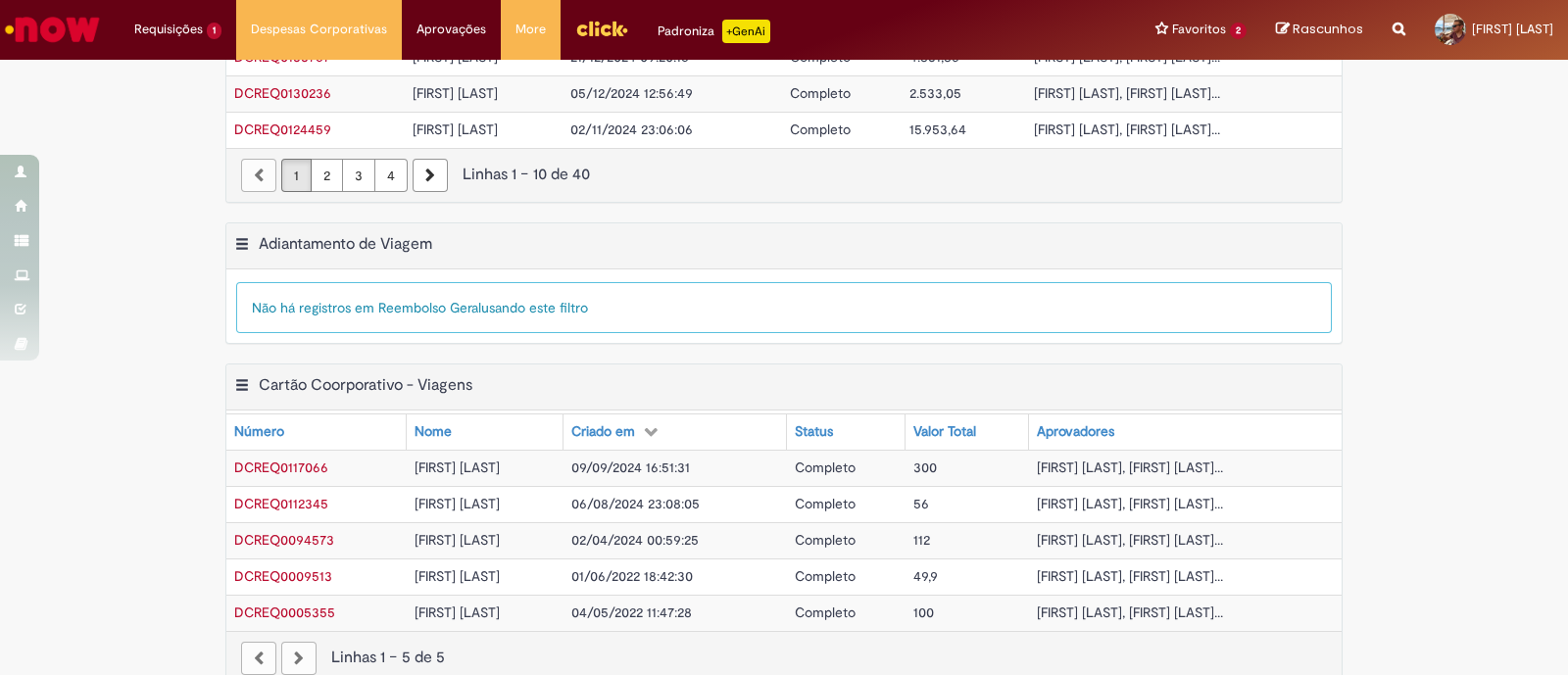 scroll, scrollTop: 910, scrollLeft: 0, axis: vertical 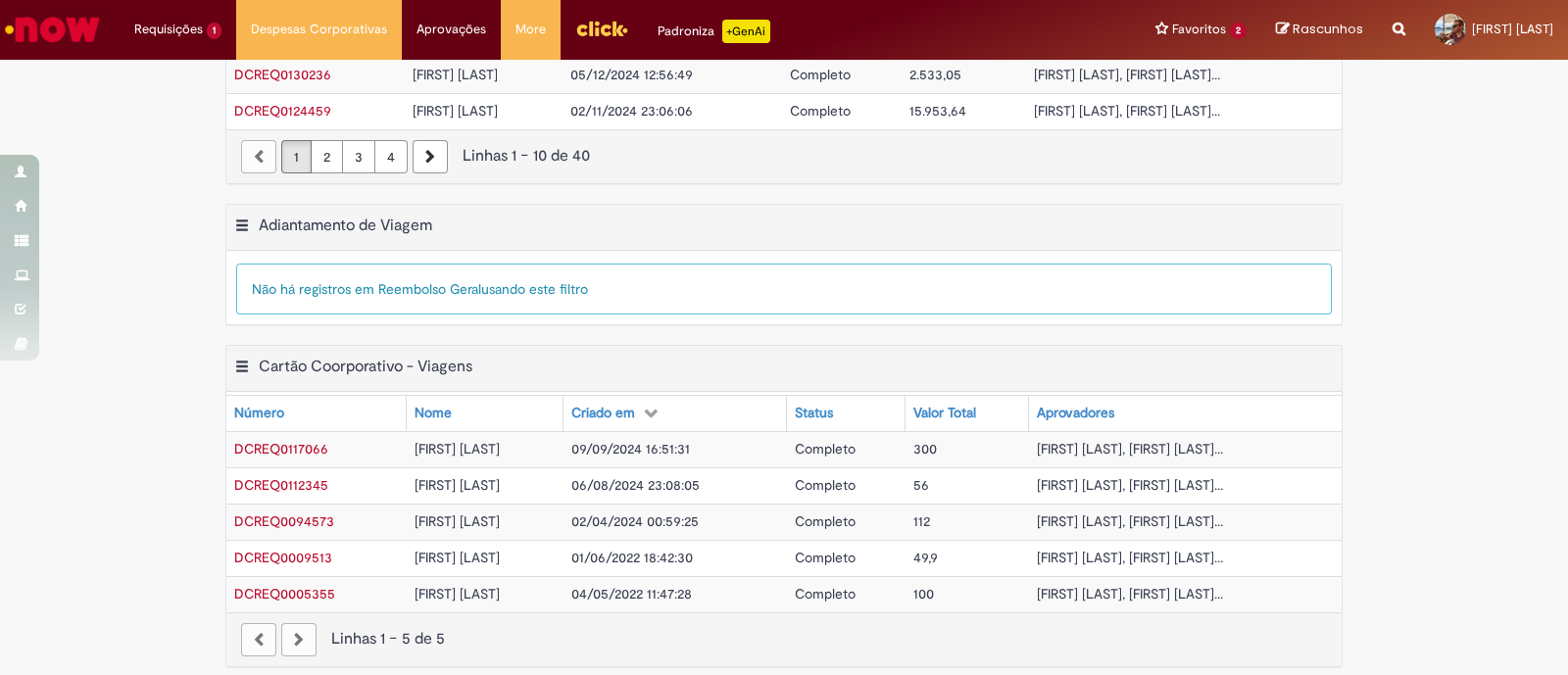 click at bounding box center (651, 412) 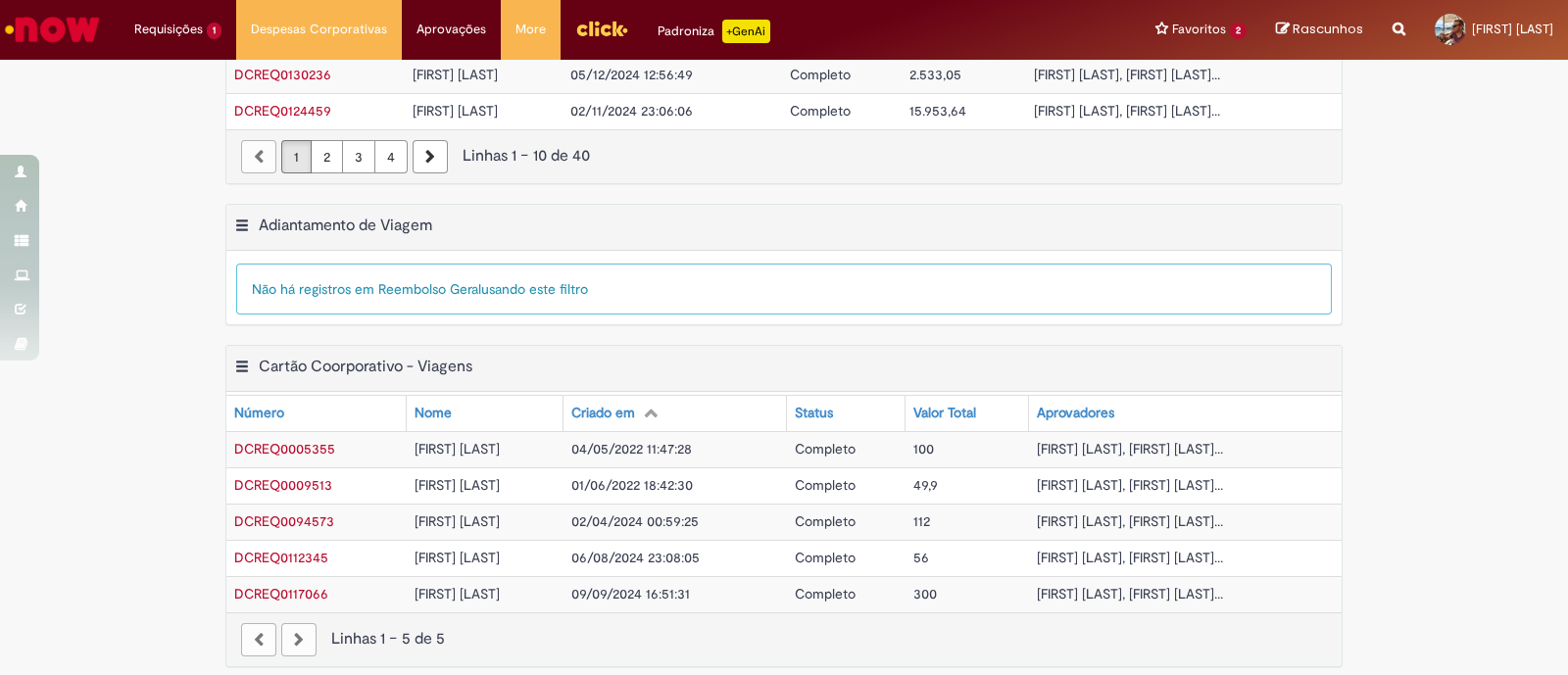 click at bounding box center [651, 412] 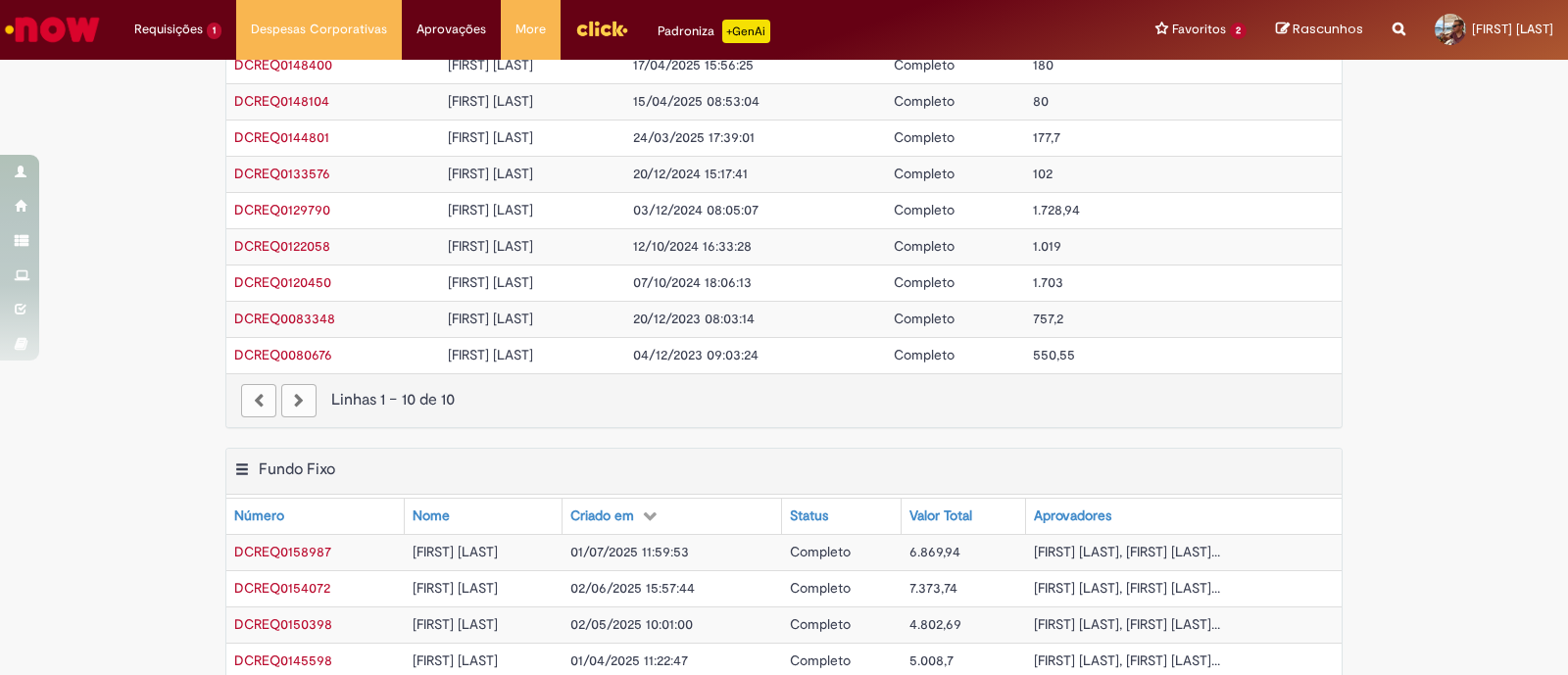 scroll, scrollTop: 0, scrollLeft: 0, axis: both 